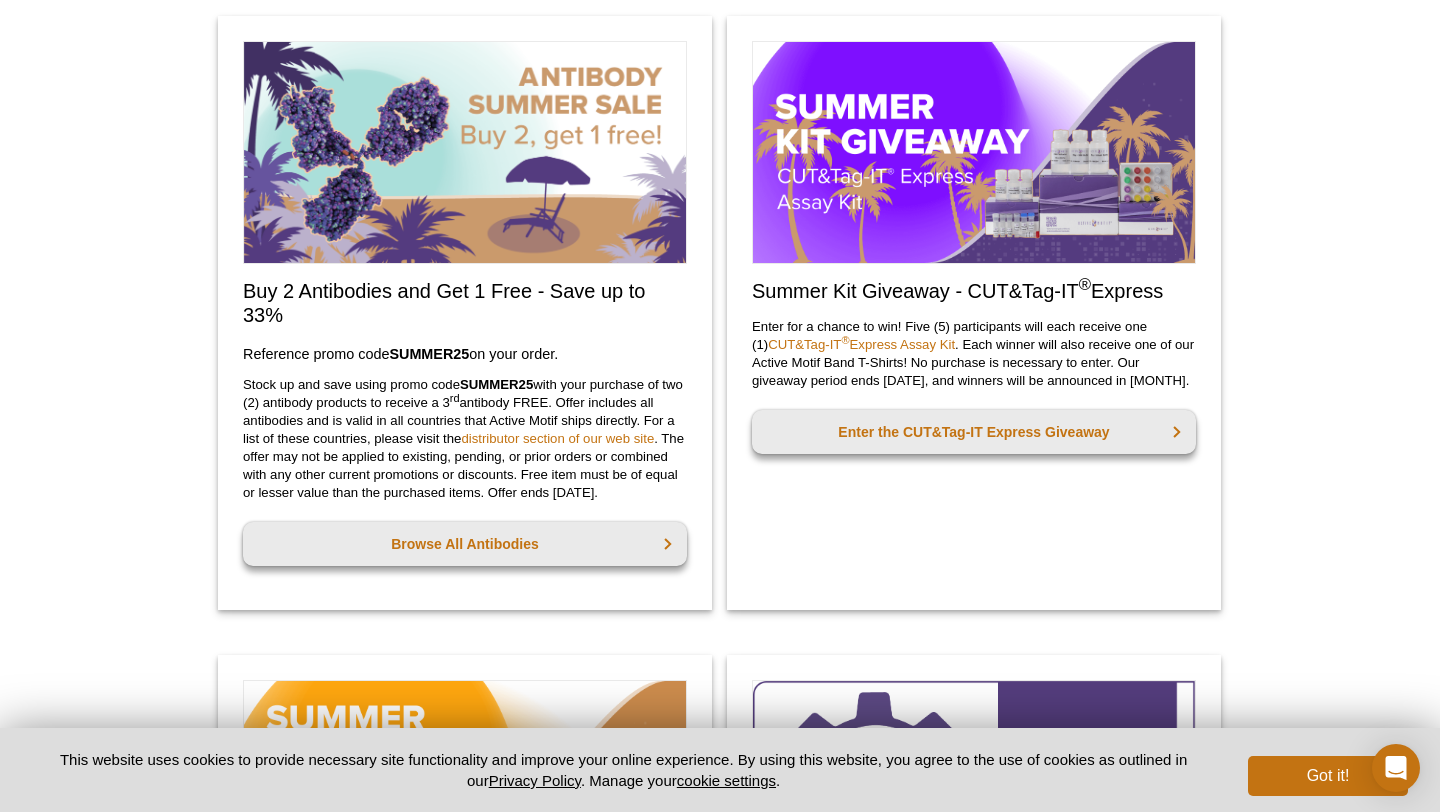 scroll, scrollTop: 941, scrollLeft: 0, axis: vertical 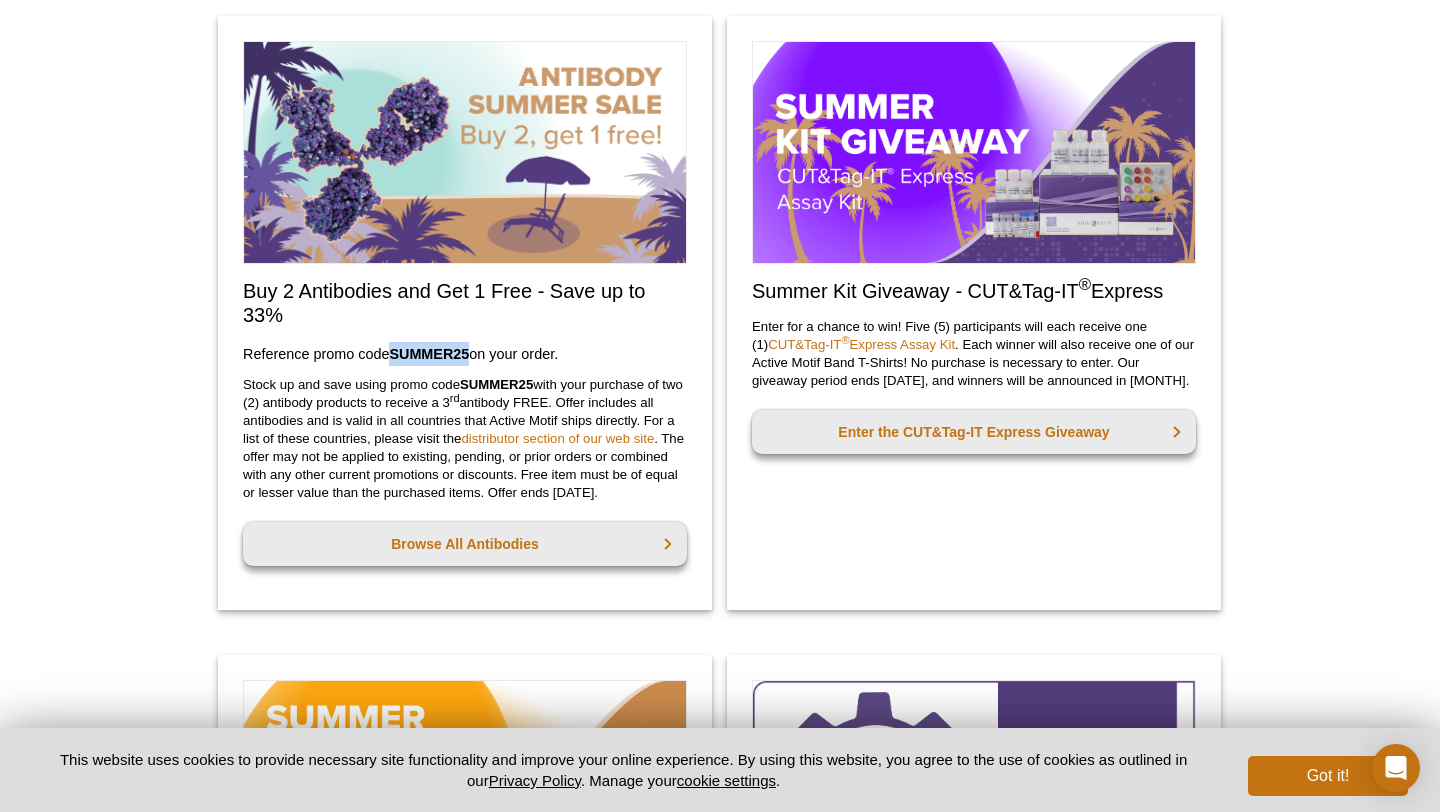 drag, startPoint x: 469, startPoint y: 356, endPoint x: 393, endPoint y: 351, distance: 76.1643 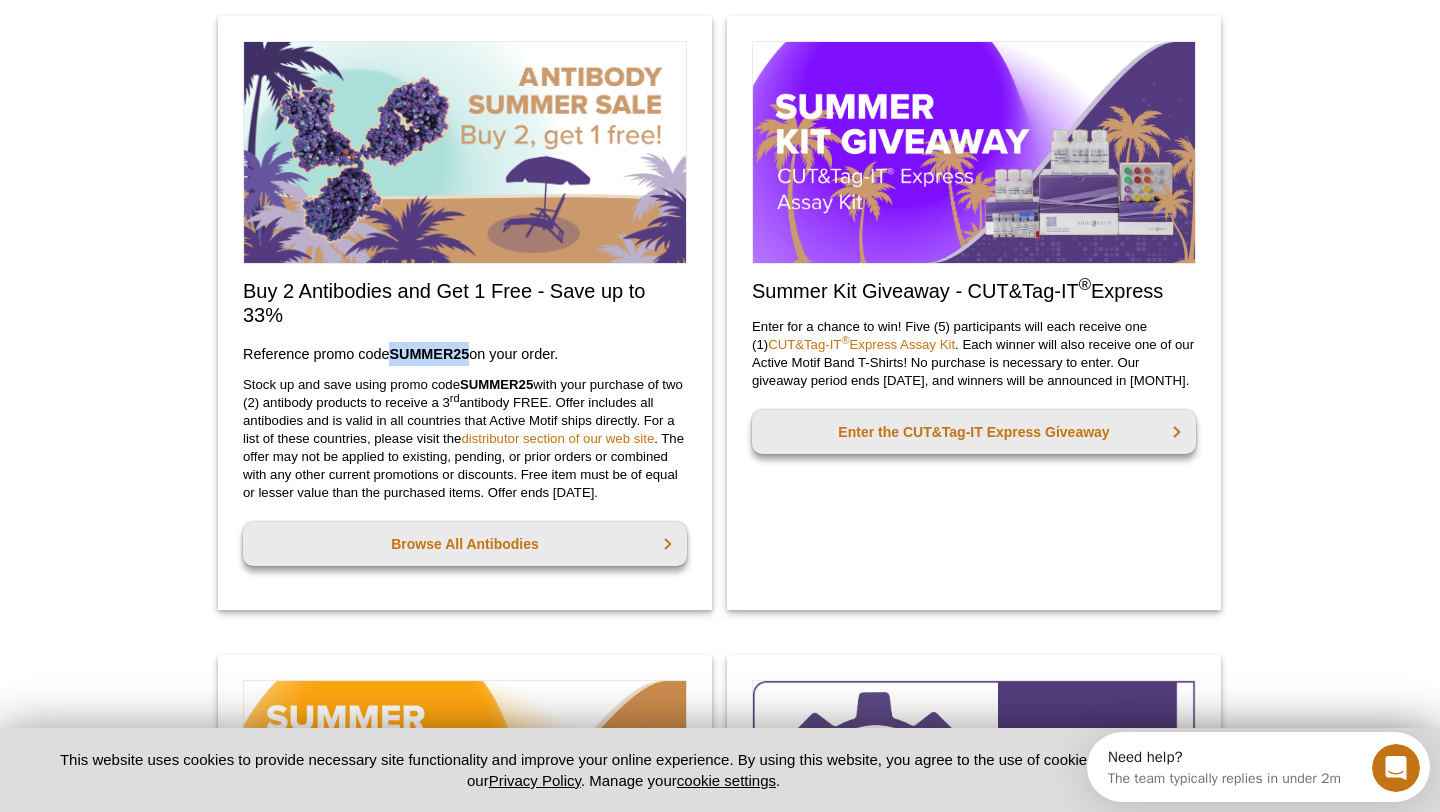 scroll, scrollTop: 0, scrollLeft: 0, axis: both 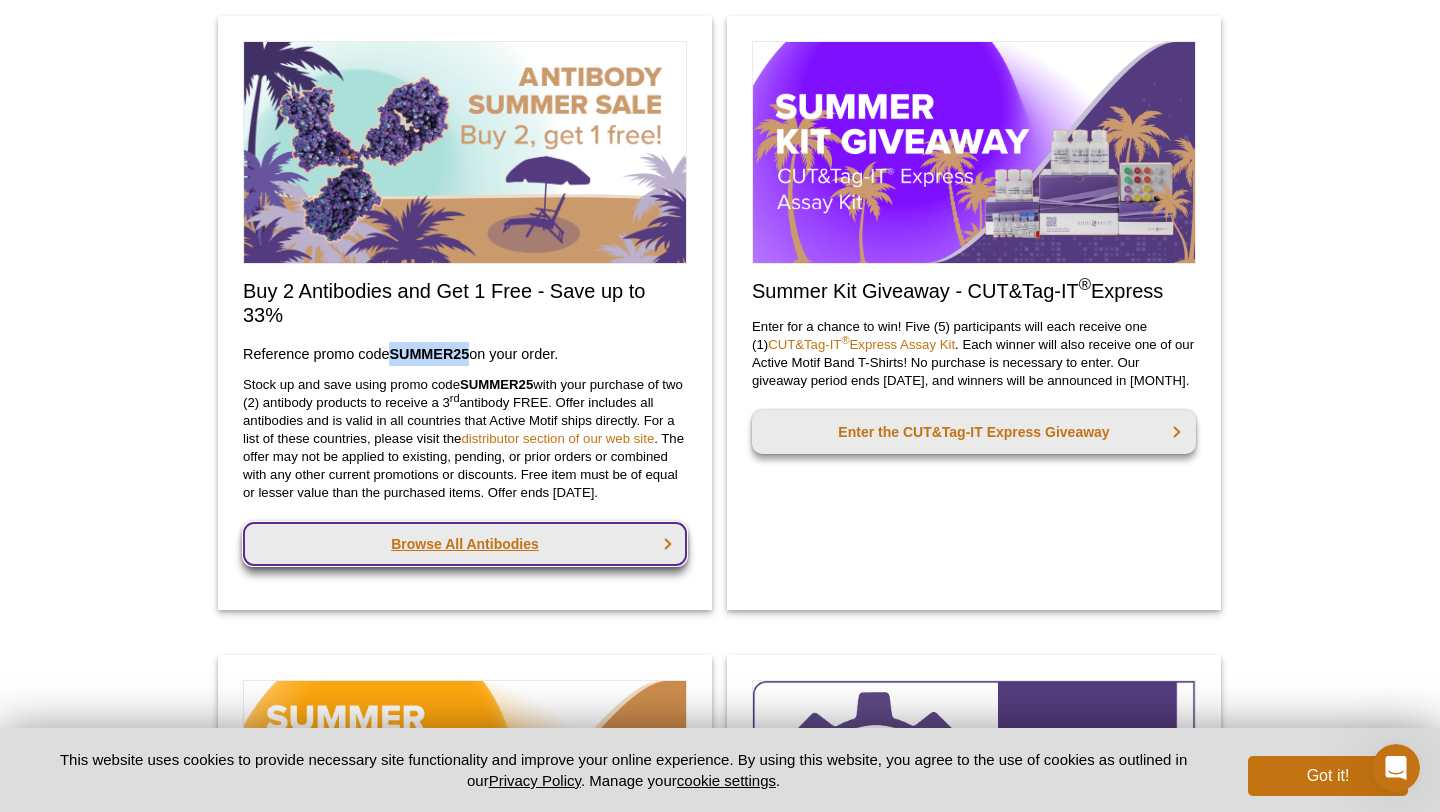 click on "Browse All Antibodies" at bounding box center [465, 544] 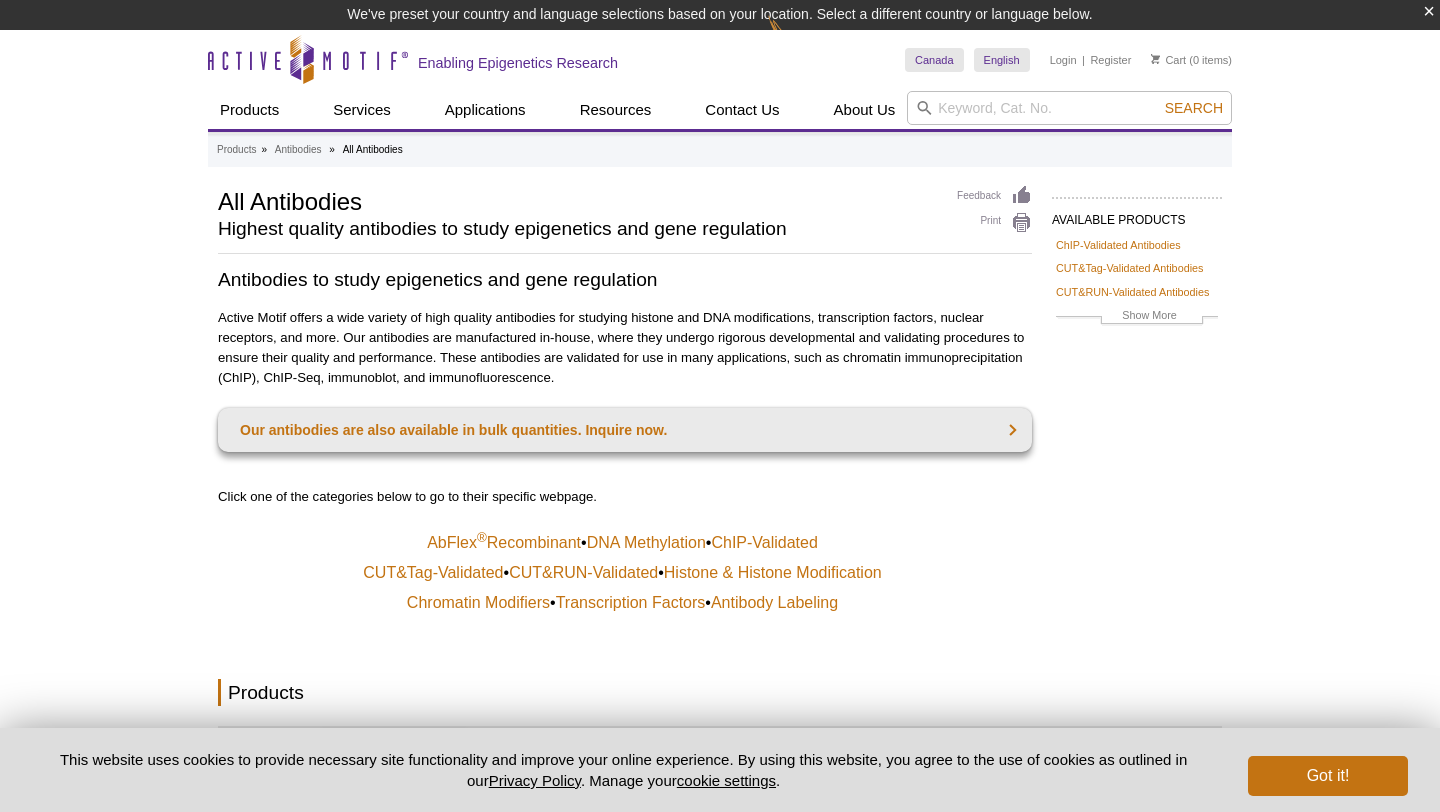 scroll, scrollTop: 0, scrollLeft: 0, axis: both 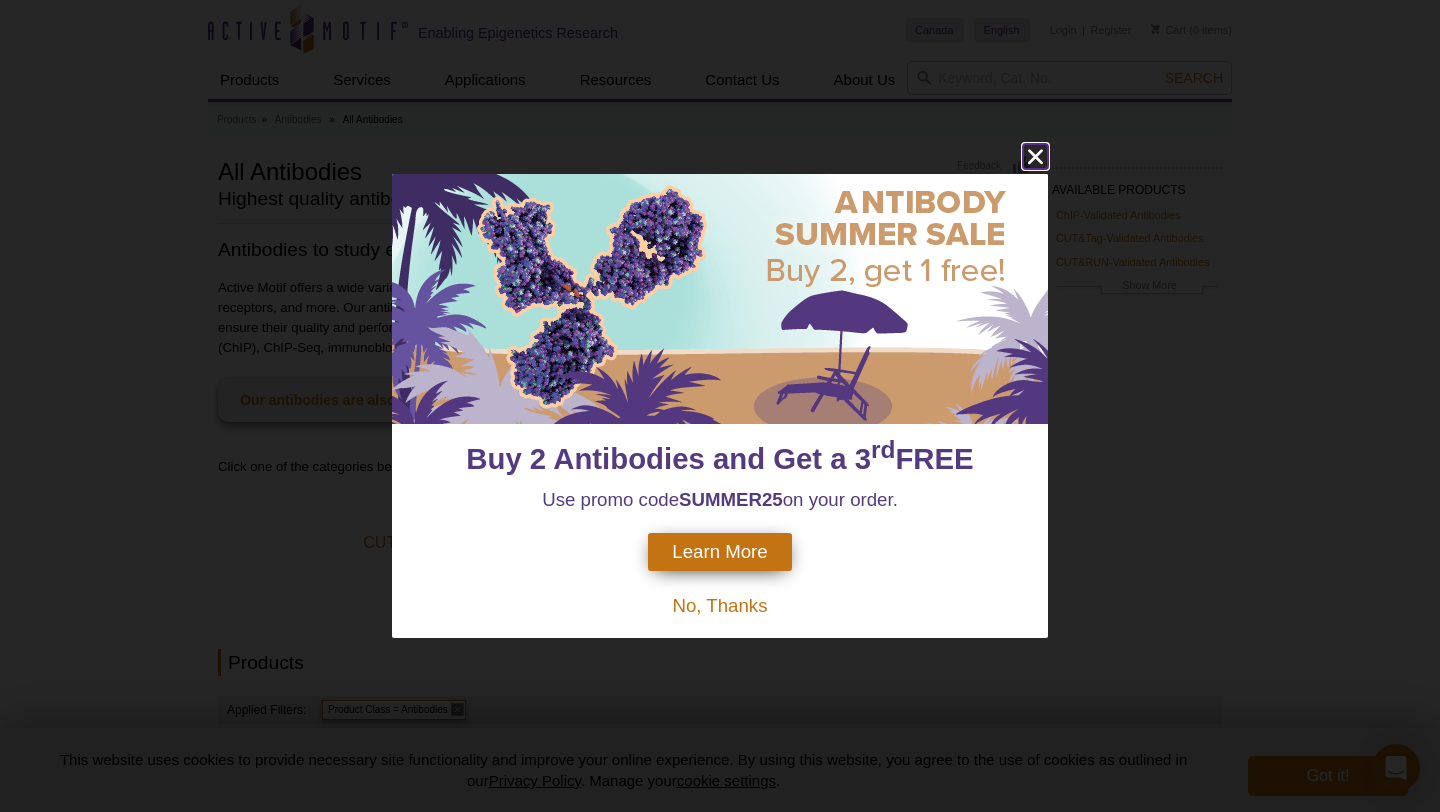 click 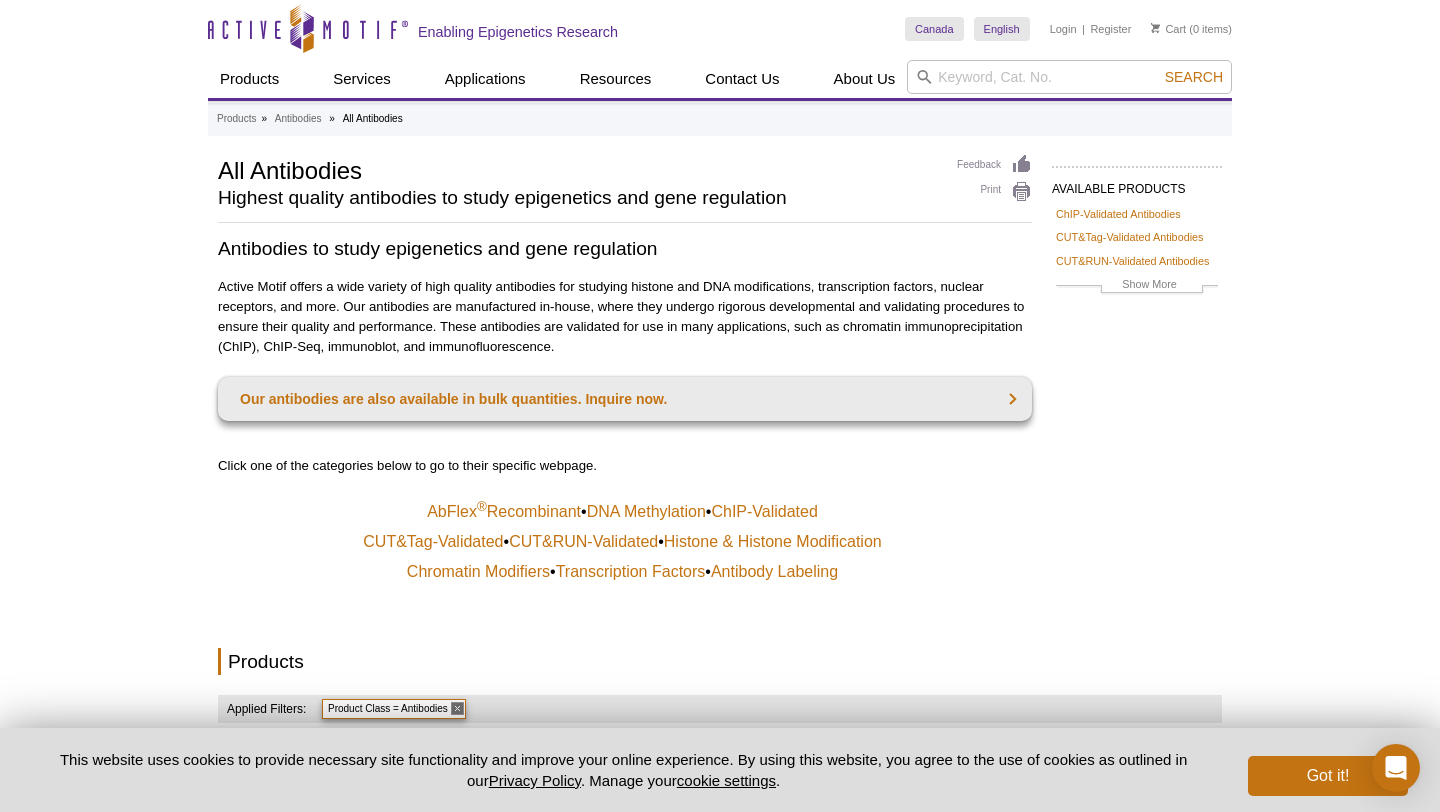 scroll, scrollTop: 0, scrollLeft: 0, axis: both 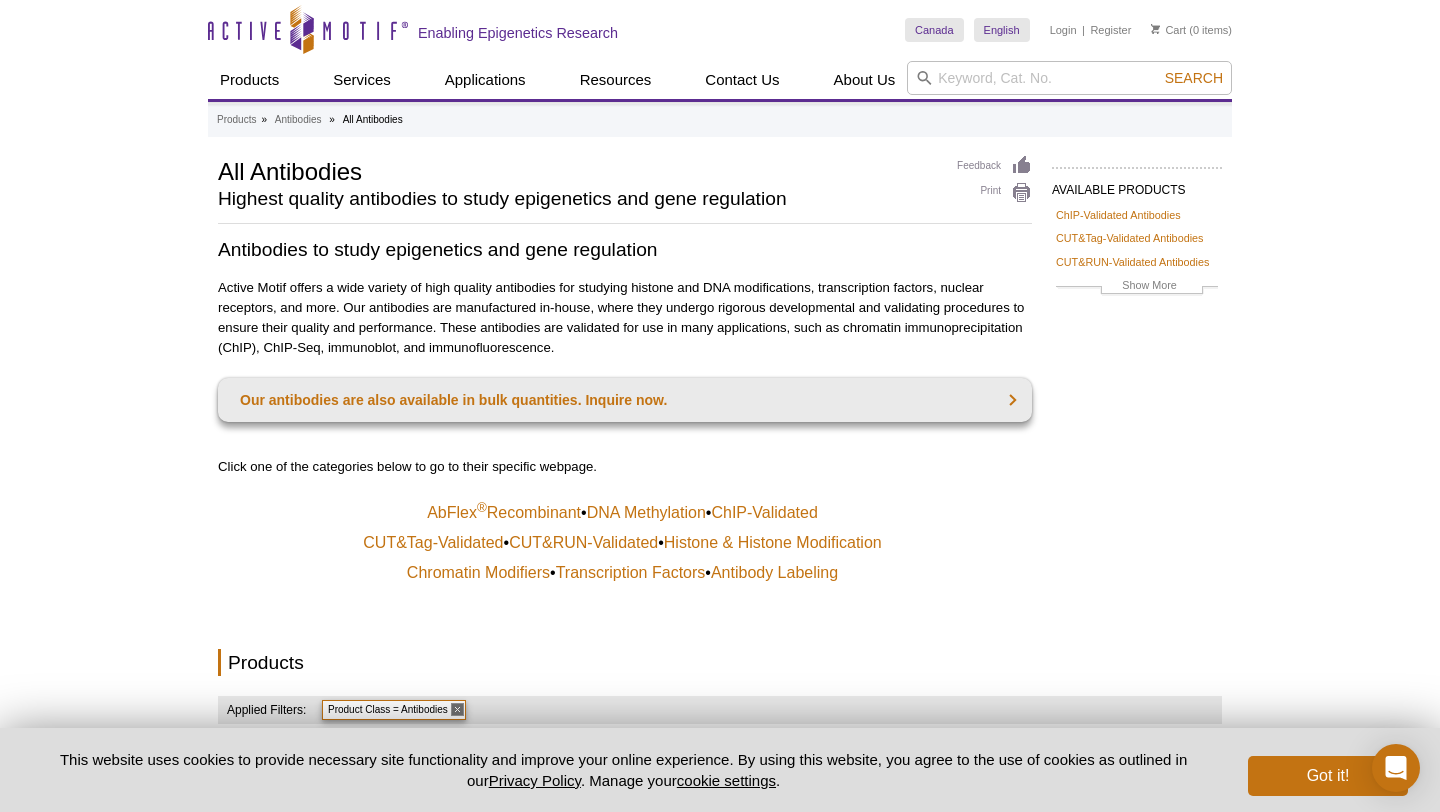 click on "Canada
Australia
Austria
Belgium
Brazil
Canada
China
Czech Republic
Denmark
Finland
France
Germany
Greece
Hungary
Iceland
India
Ireland
Israel
Italy
Japan
Korea
Luxembourg
Malaysia
Netherlands, The
New Zealand
Norway
Poland
Portugal
Singapore
Slovakia
Slovenia" at bounding box center [1068, 30] 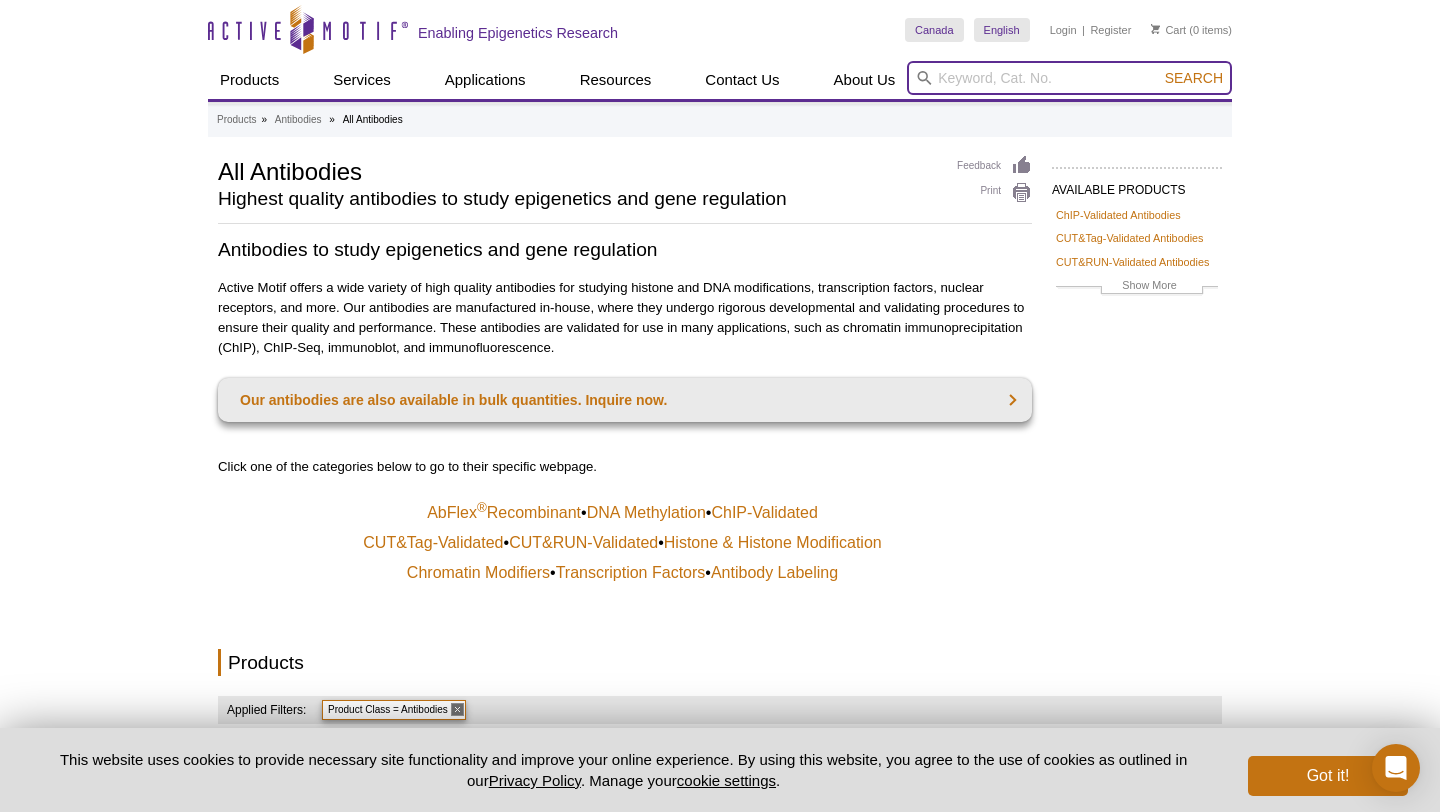 click at bounding box center (1069, 78) 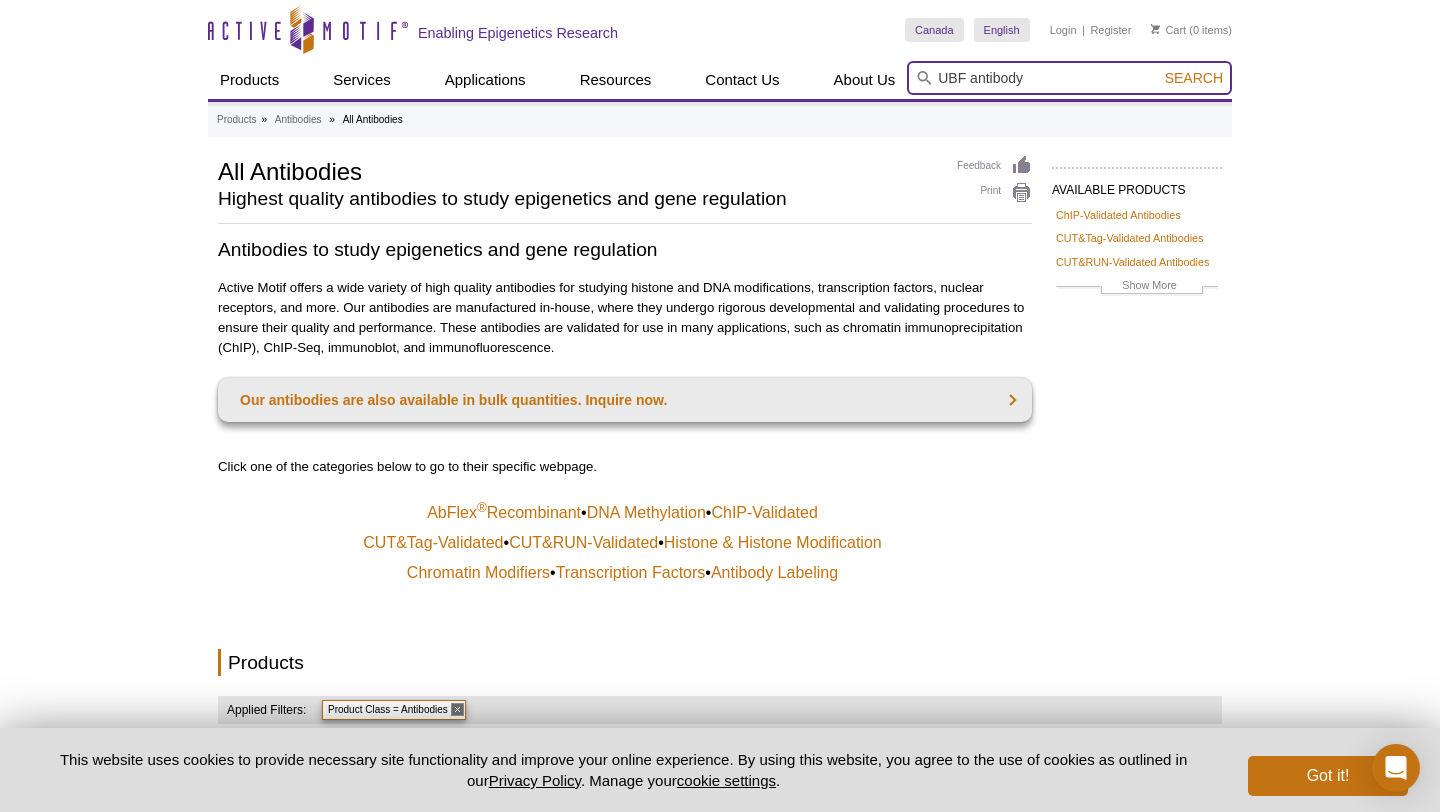type on "UBF antibody" 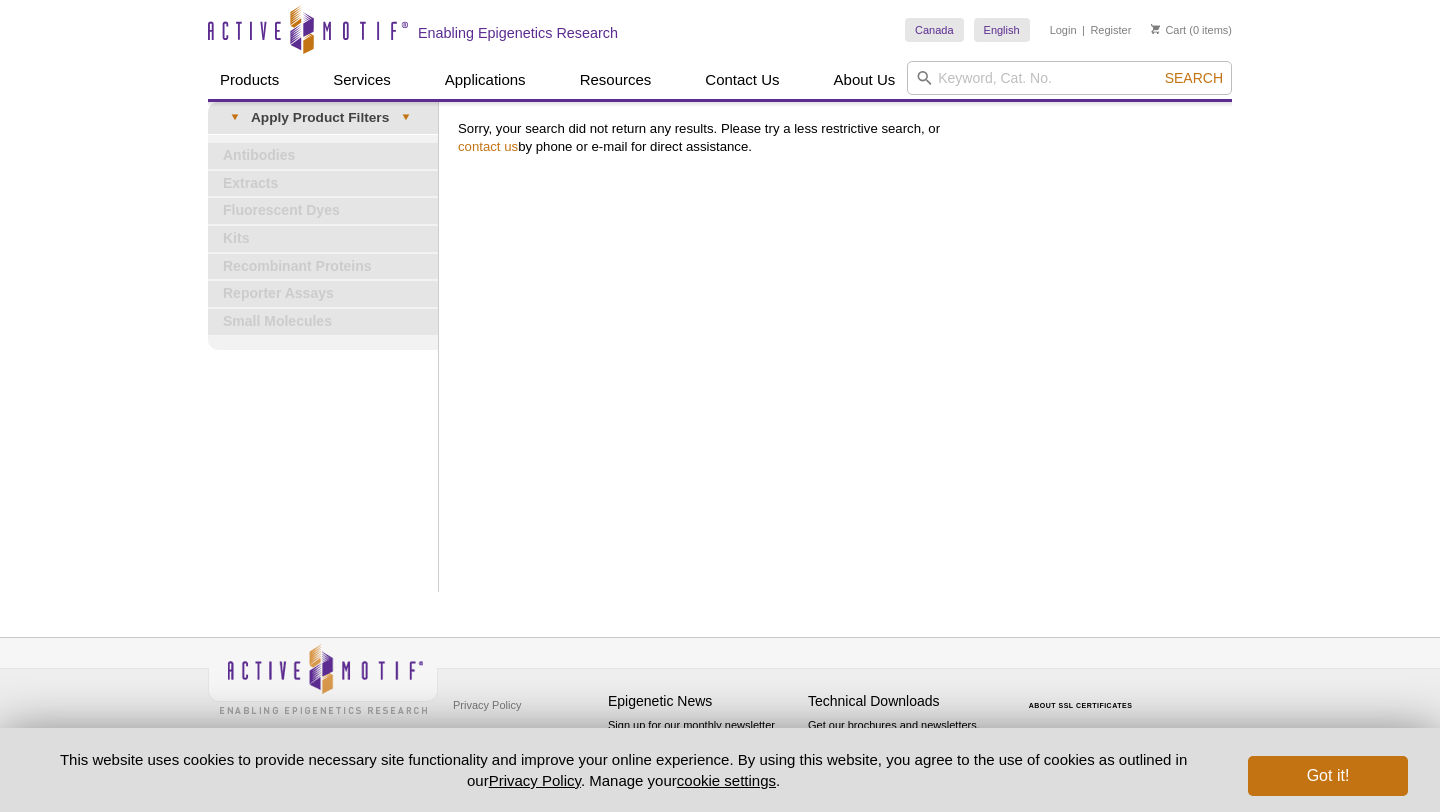 scroll, scrollTop: 0, scrollLeft: 0, axis: both 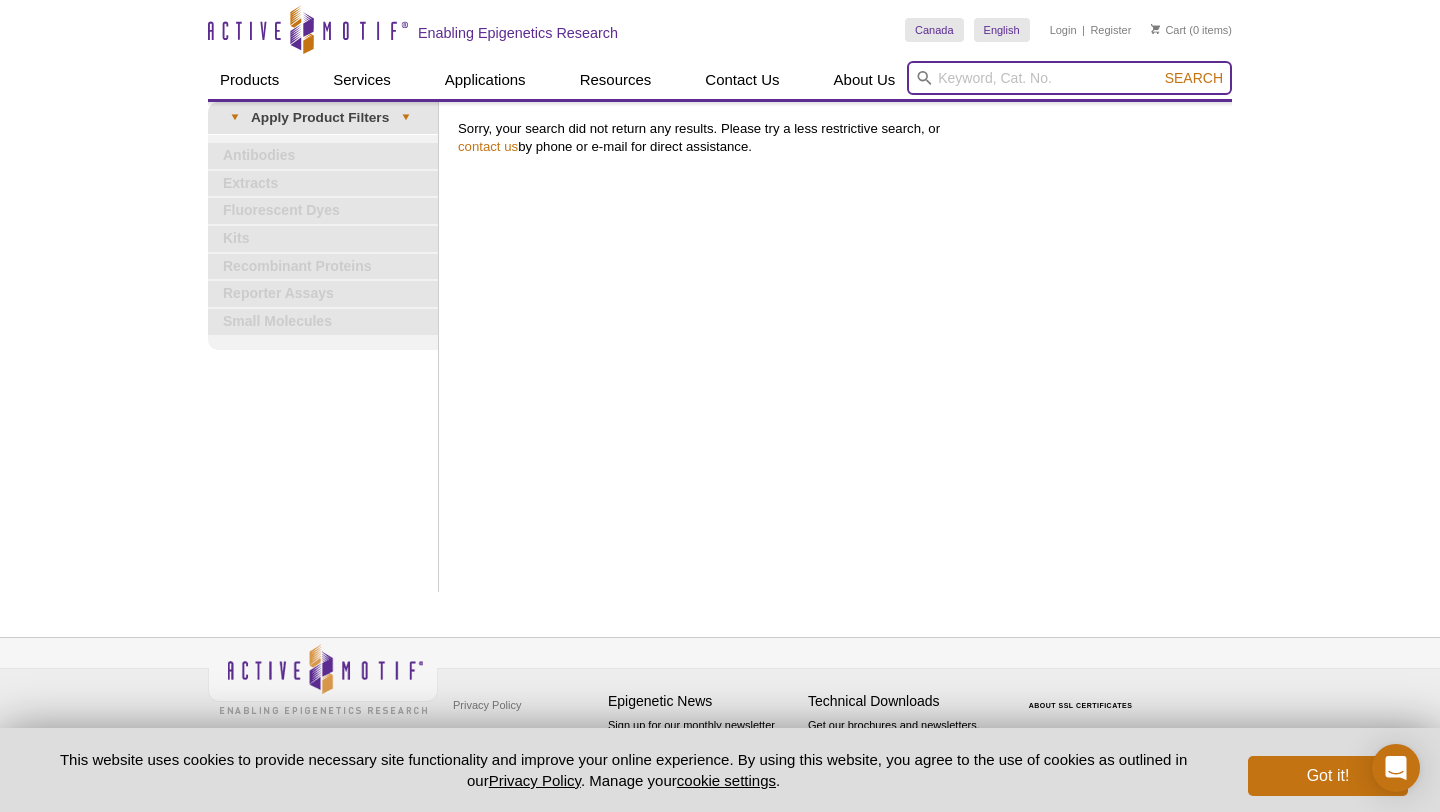click at bounding box center (1069, 78) 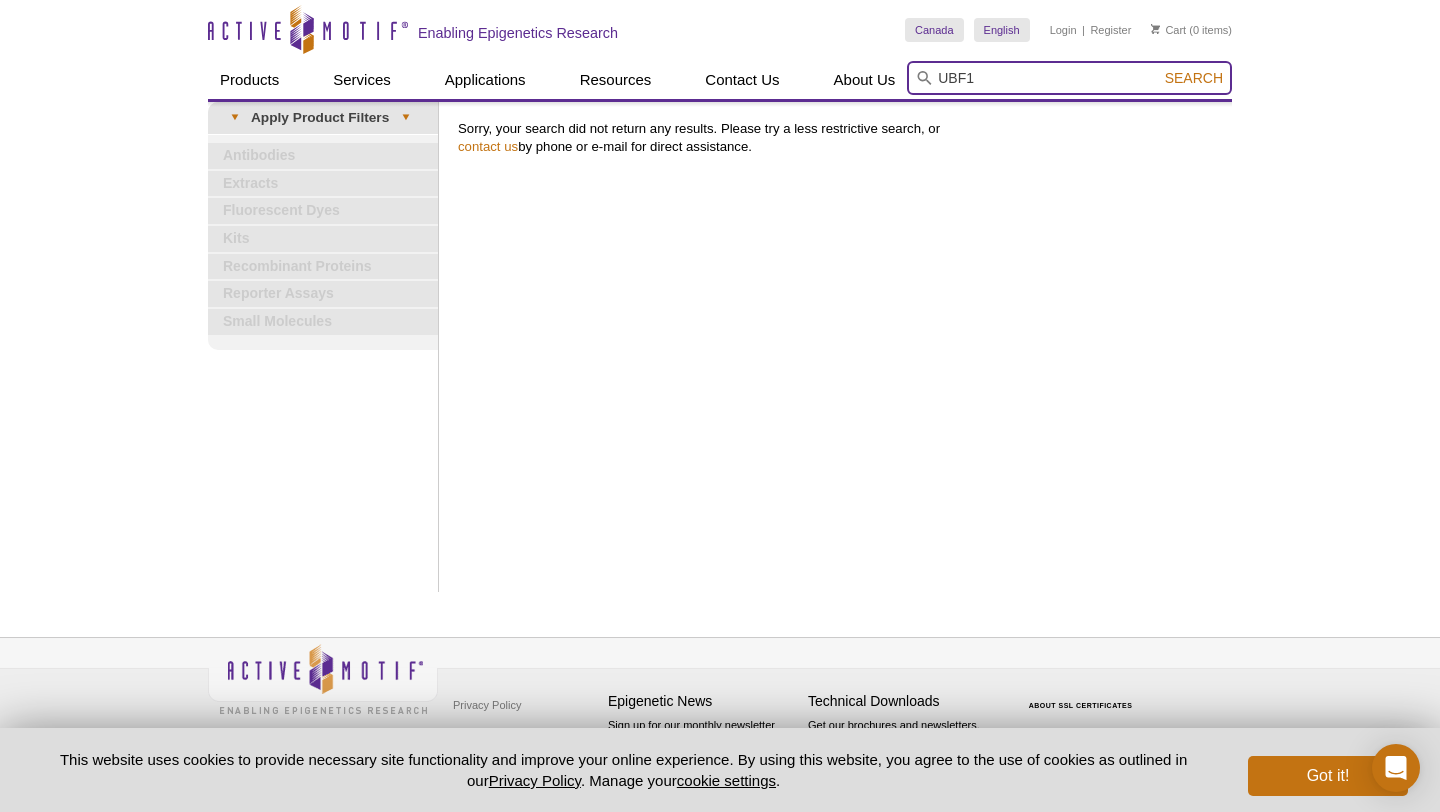type on "UBF1" 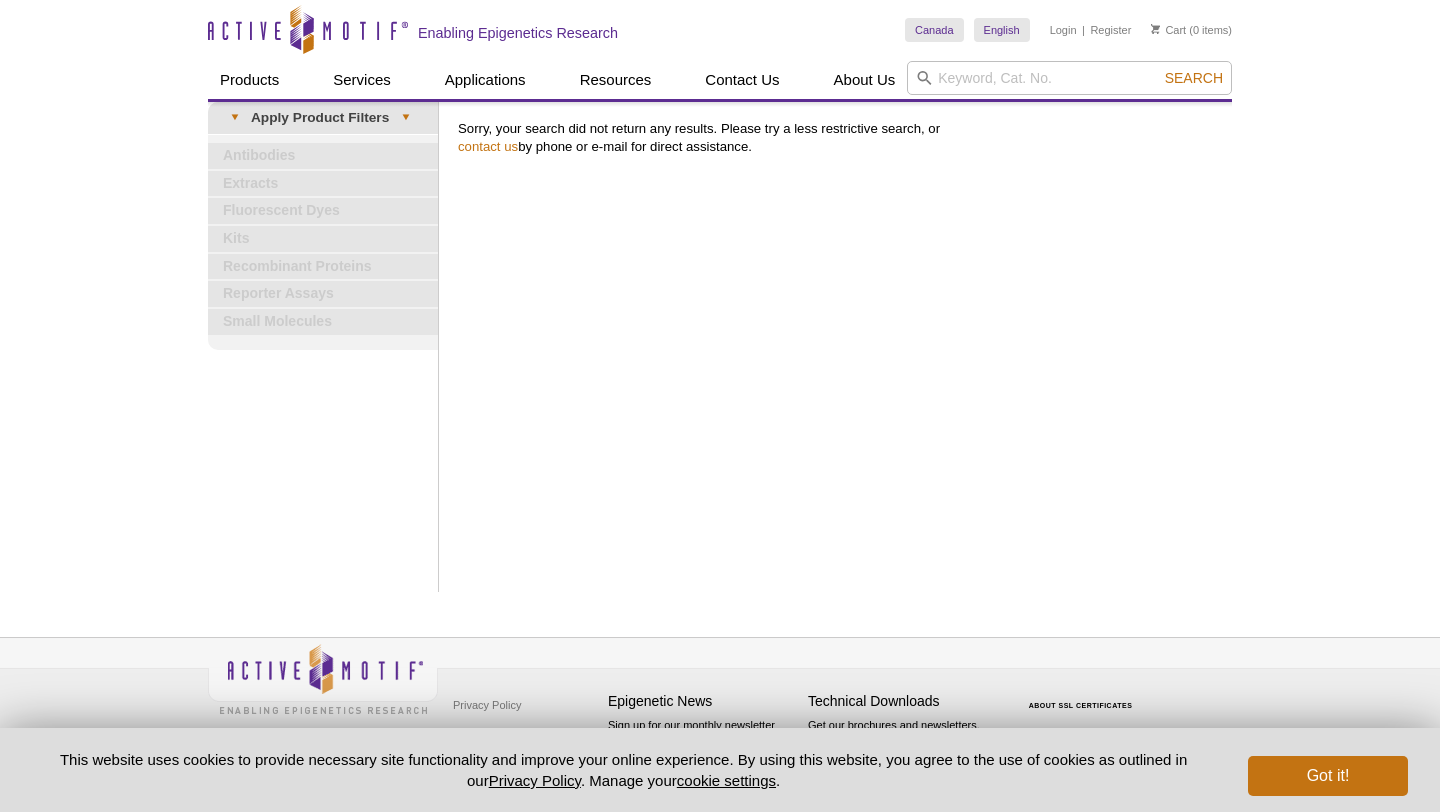 scroll, scrollTop: 0, scrollLeft: 0, axis: both 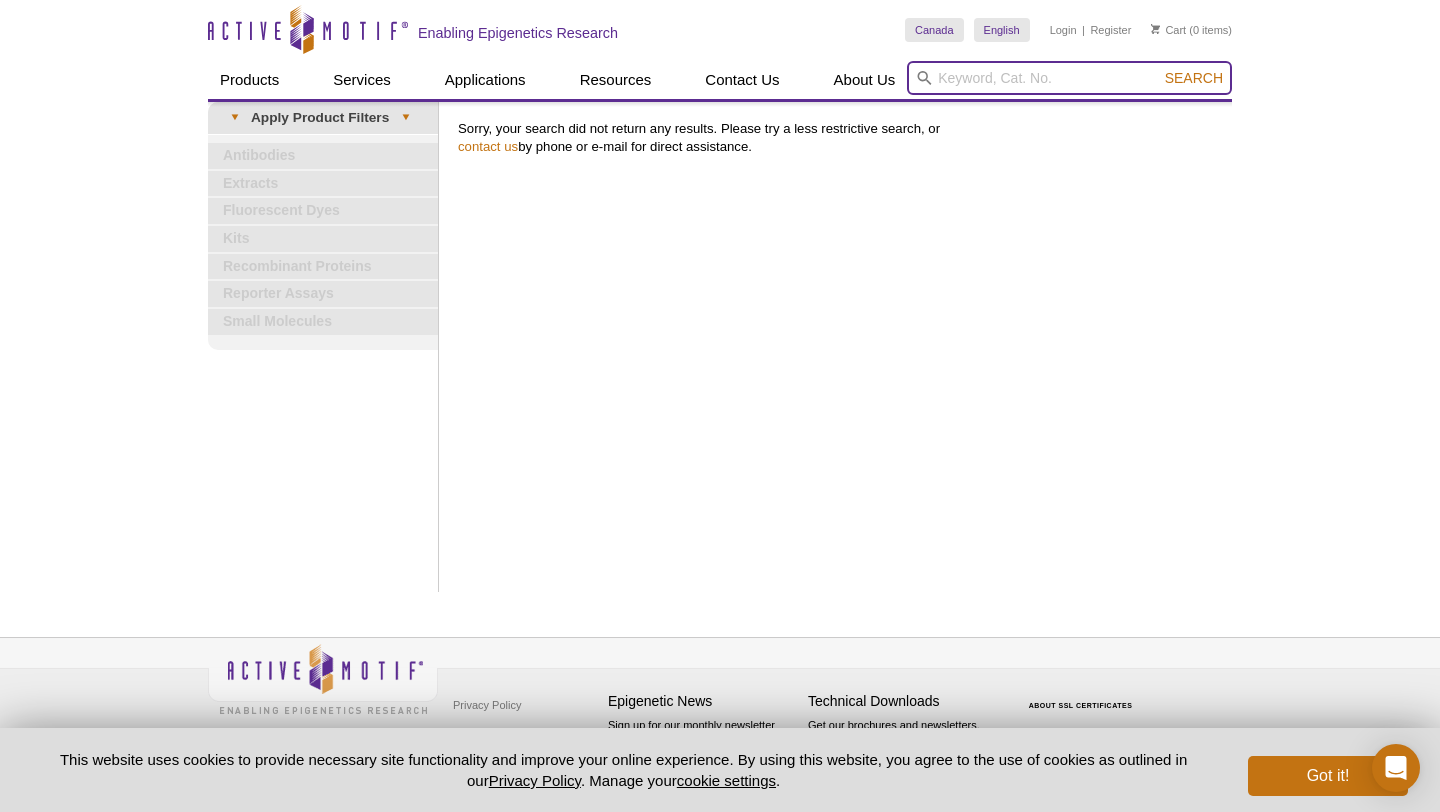 click at bounding box center [1069, 78] 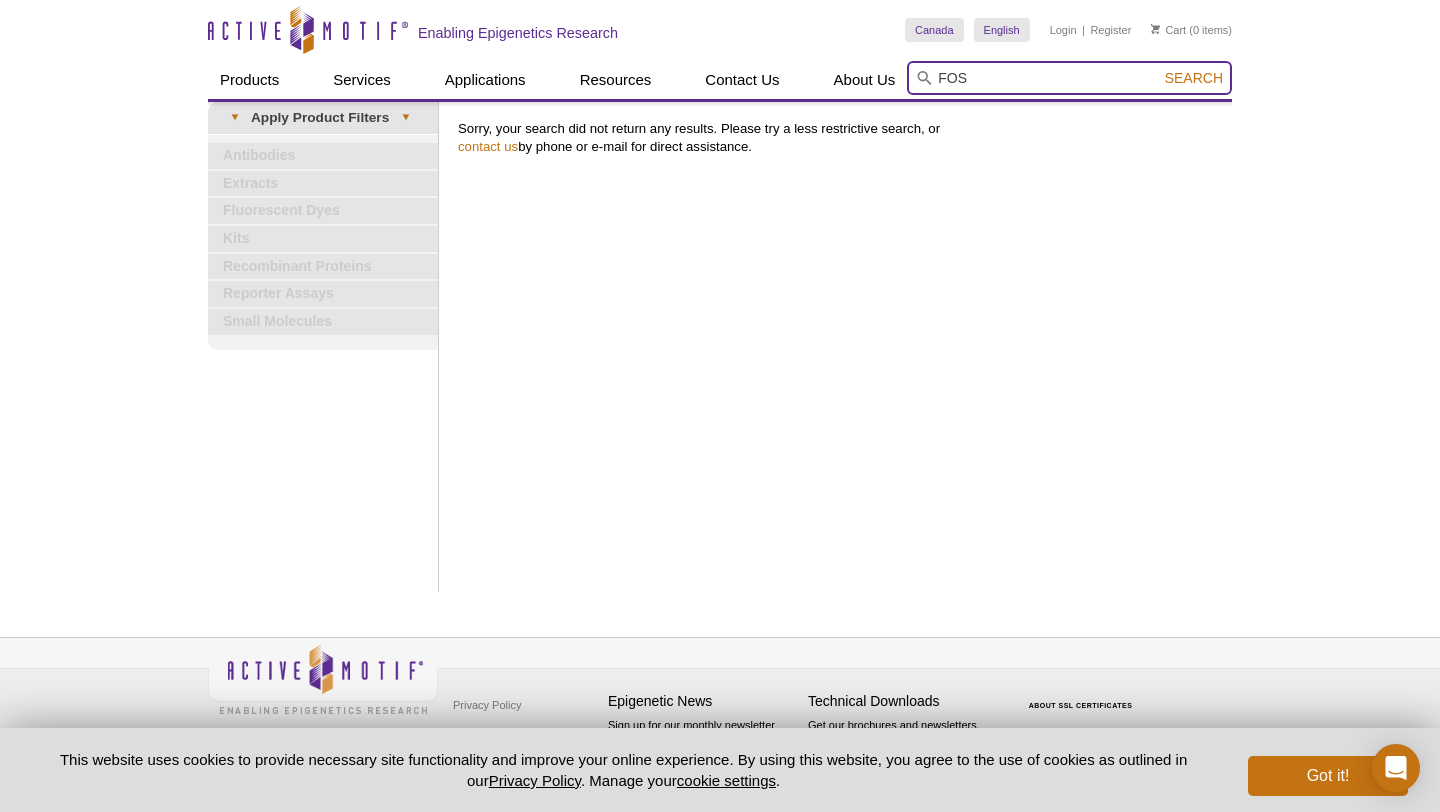 type on "FOS" 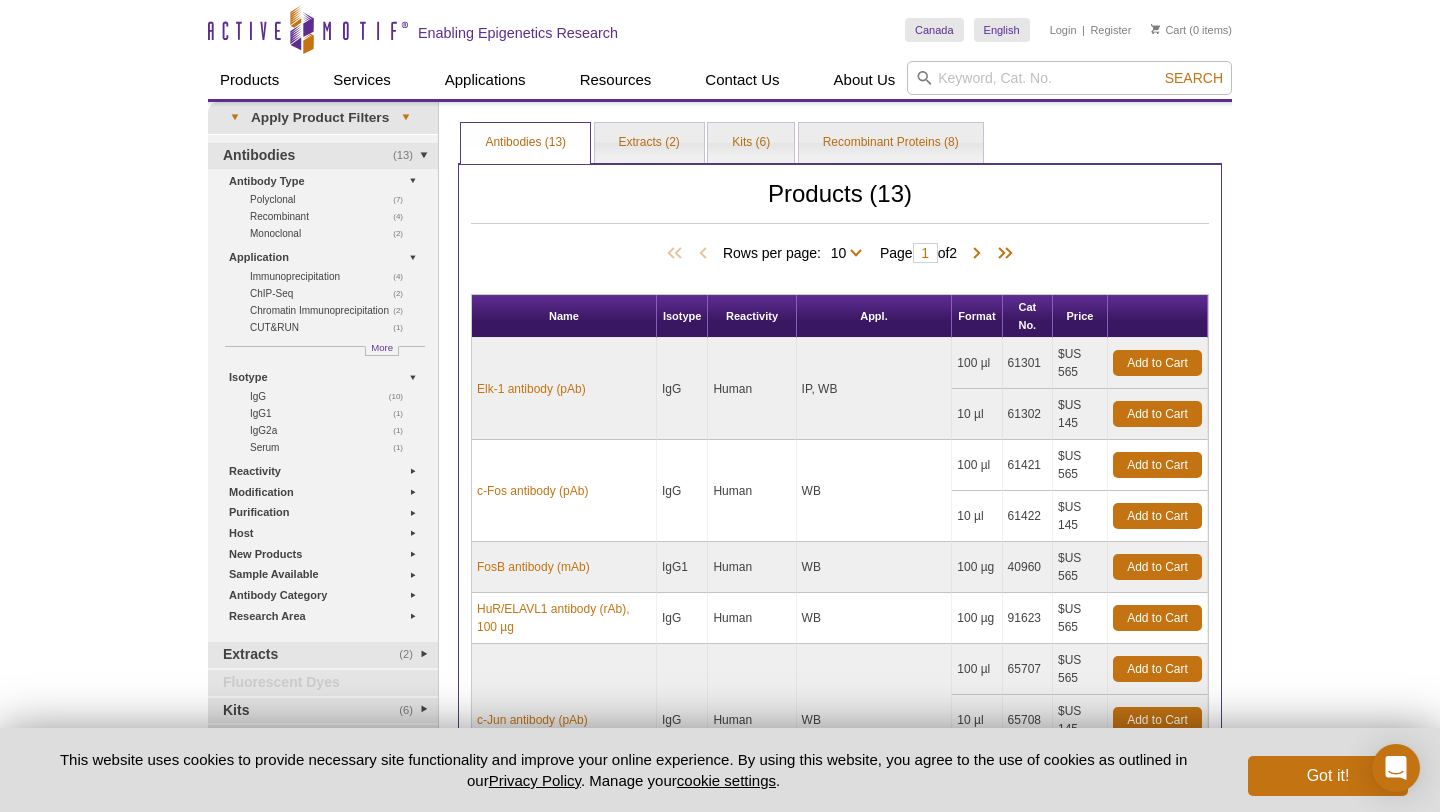 scroll, scrollTop: 0, scrollLeft: 0, axis: both 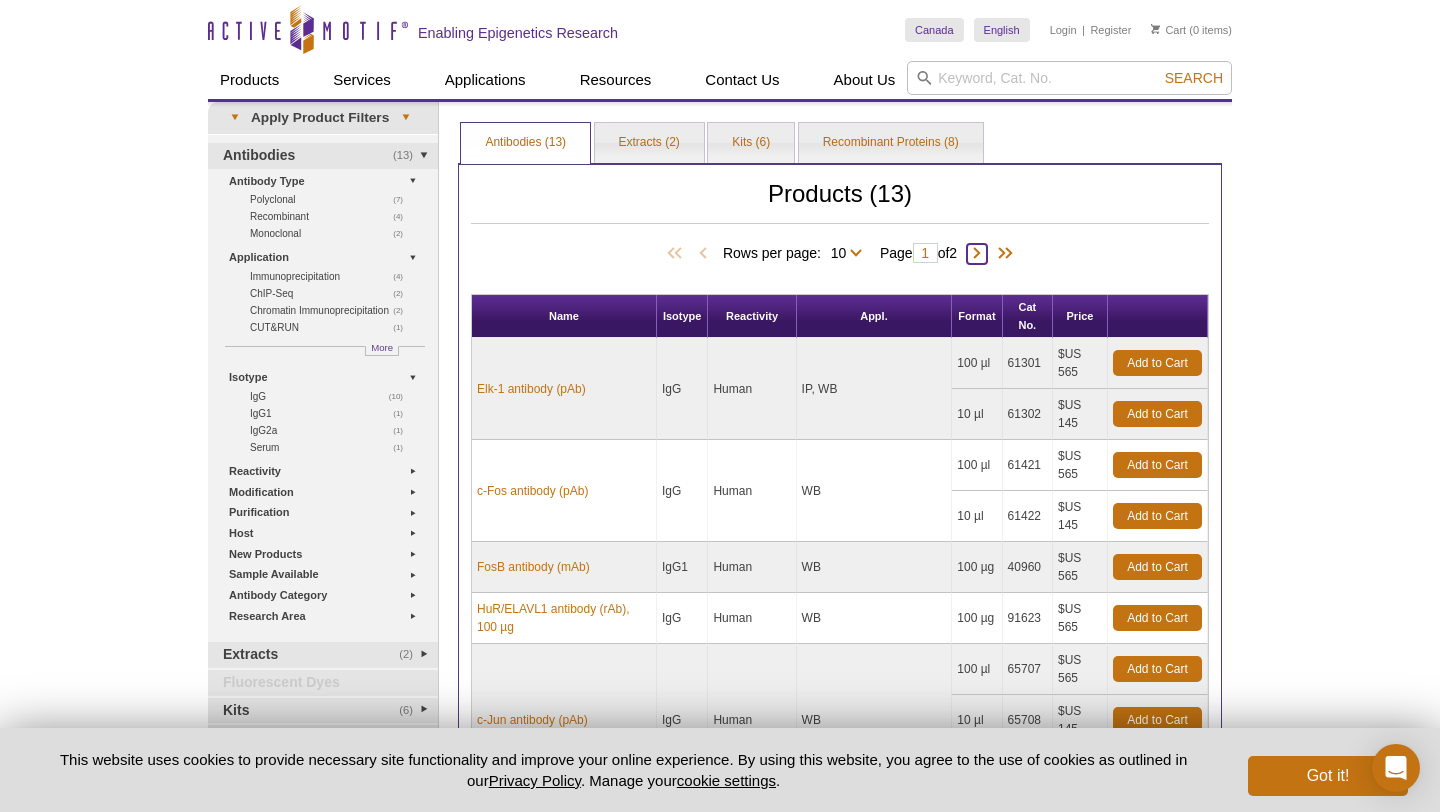 click at bounding box center [977, 254] 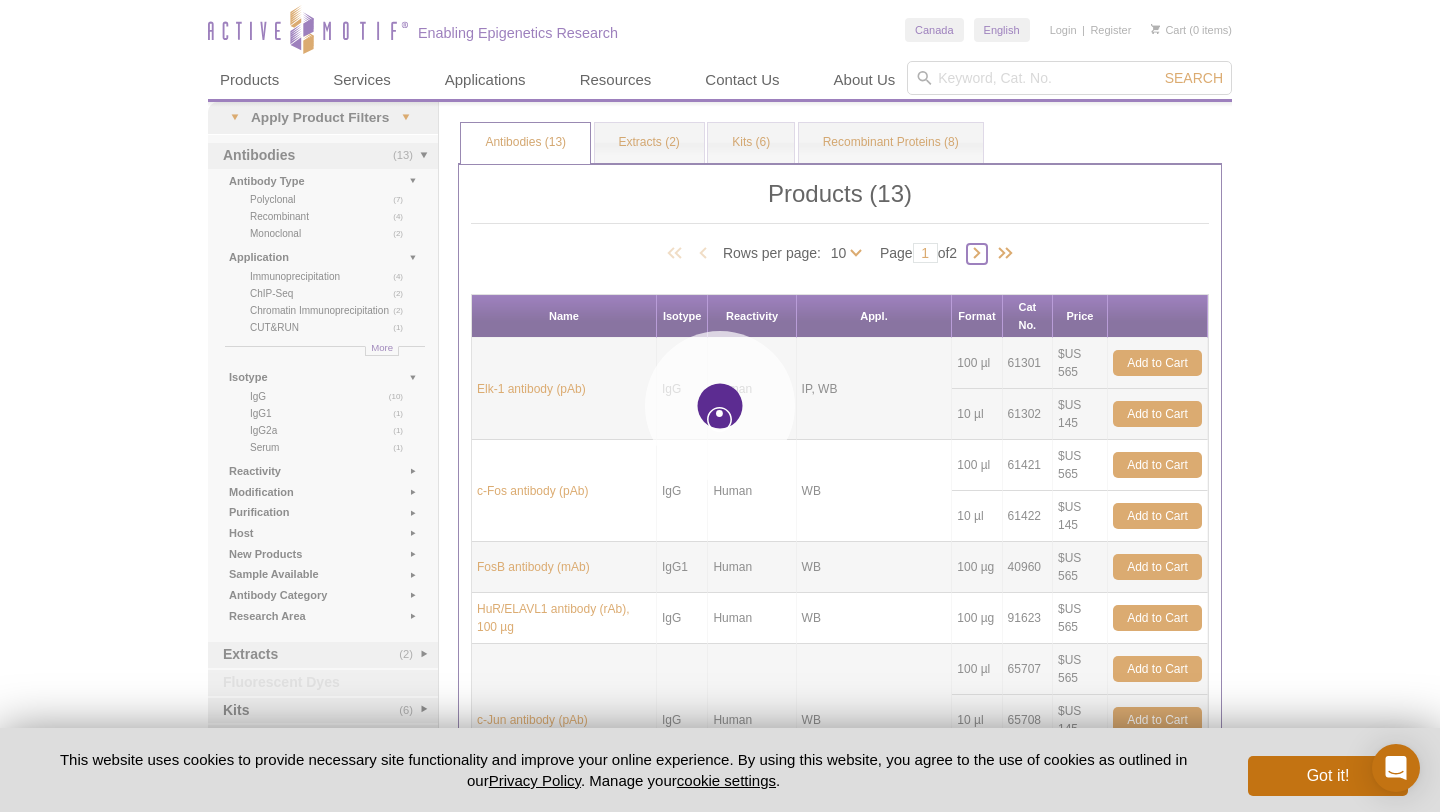 type on "2" 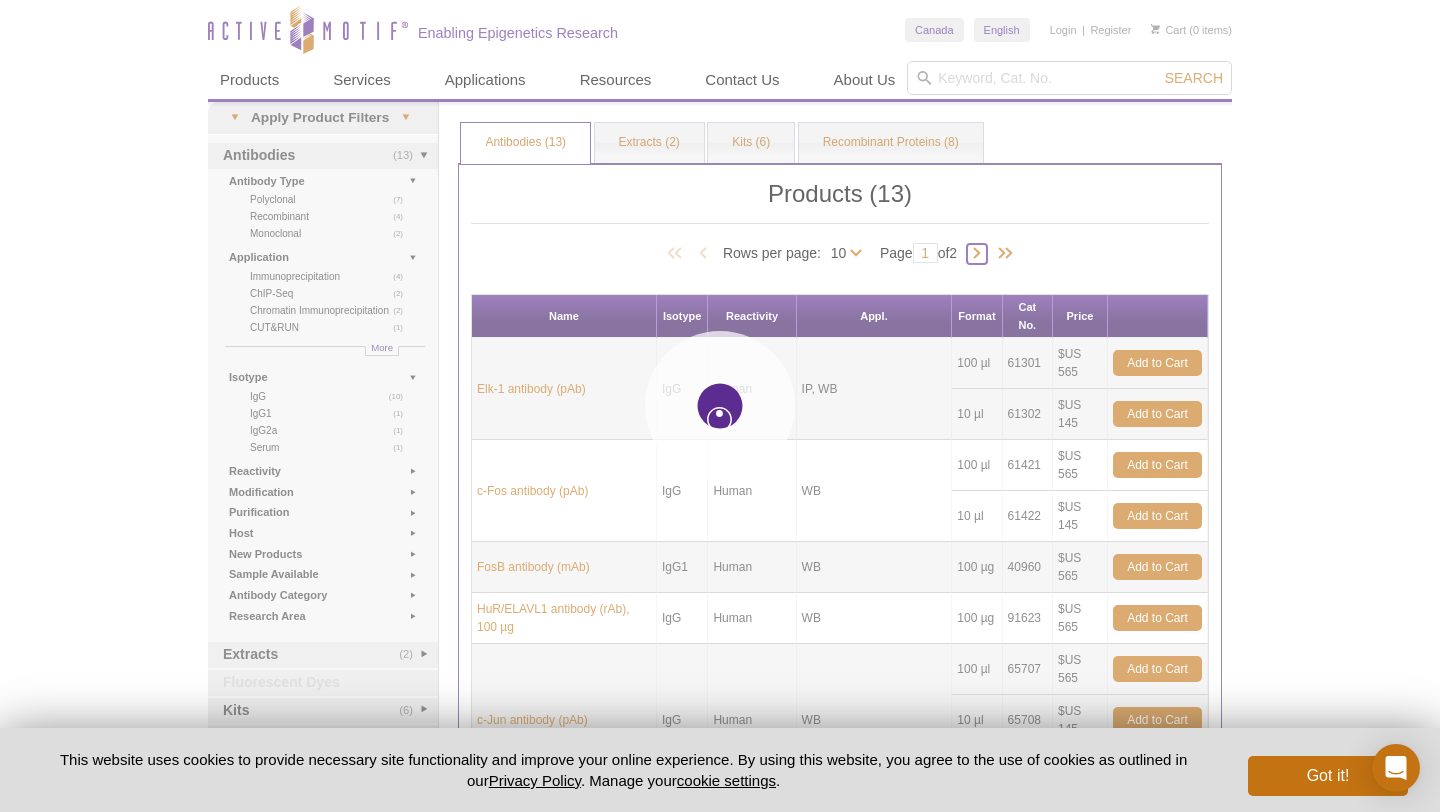 type on "2" 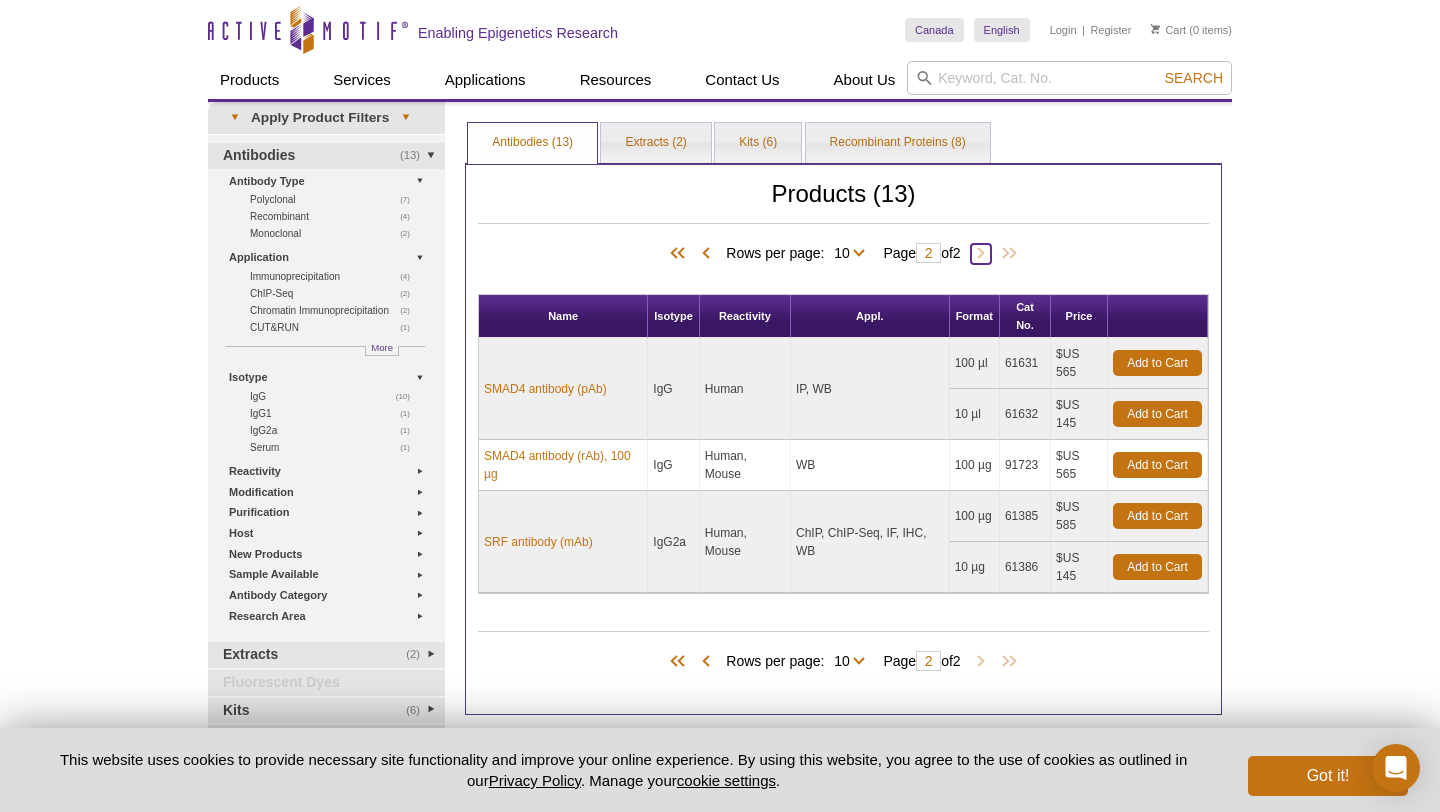 scroll, scrollTop: 4, scrollLeft: 0, axis: vertical 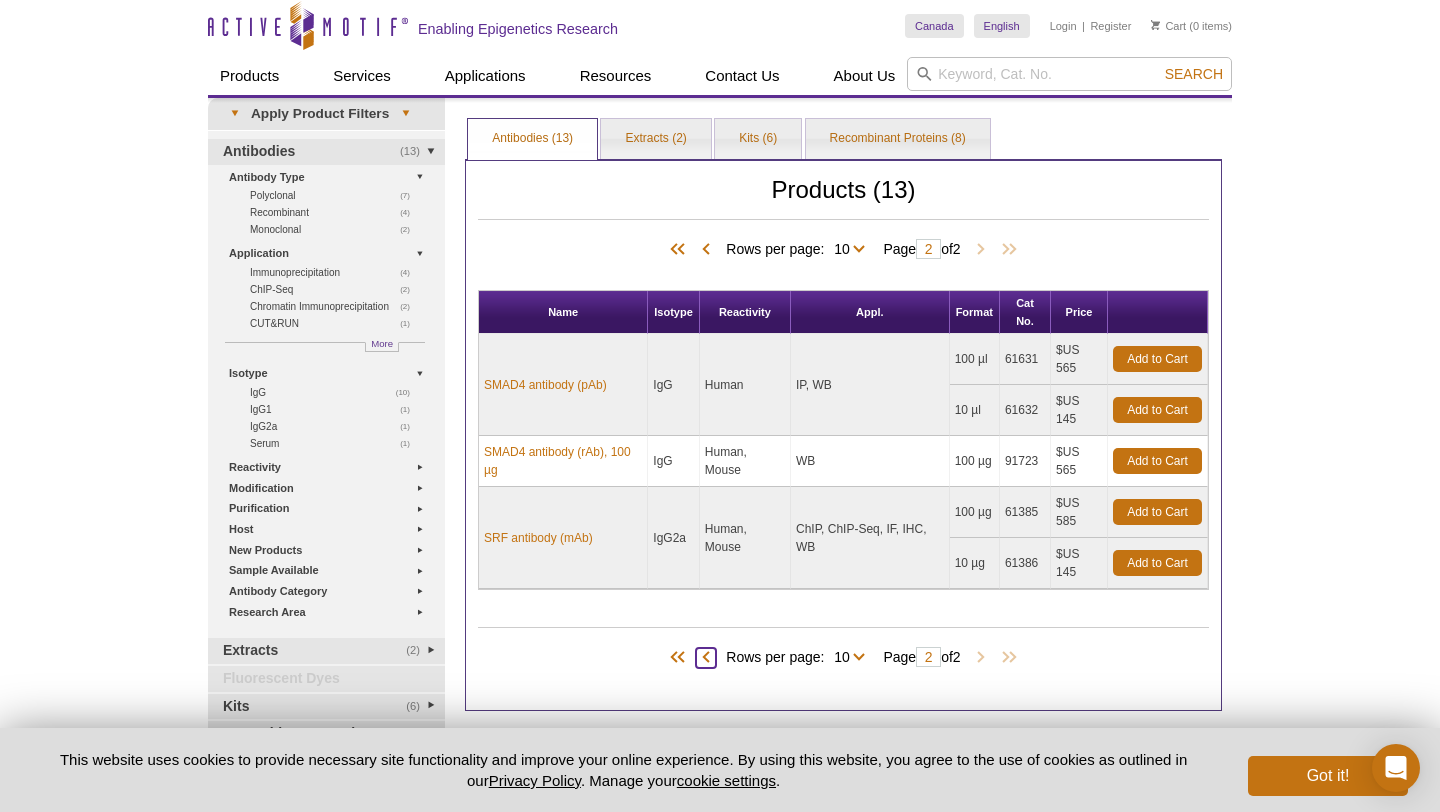 click at bounding box center [706, 658] 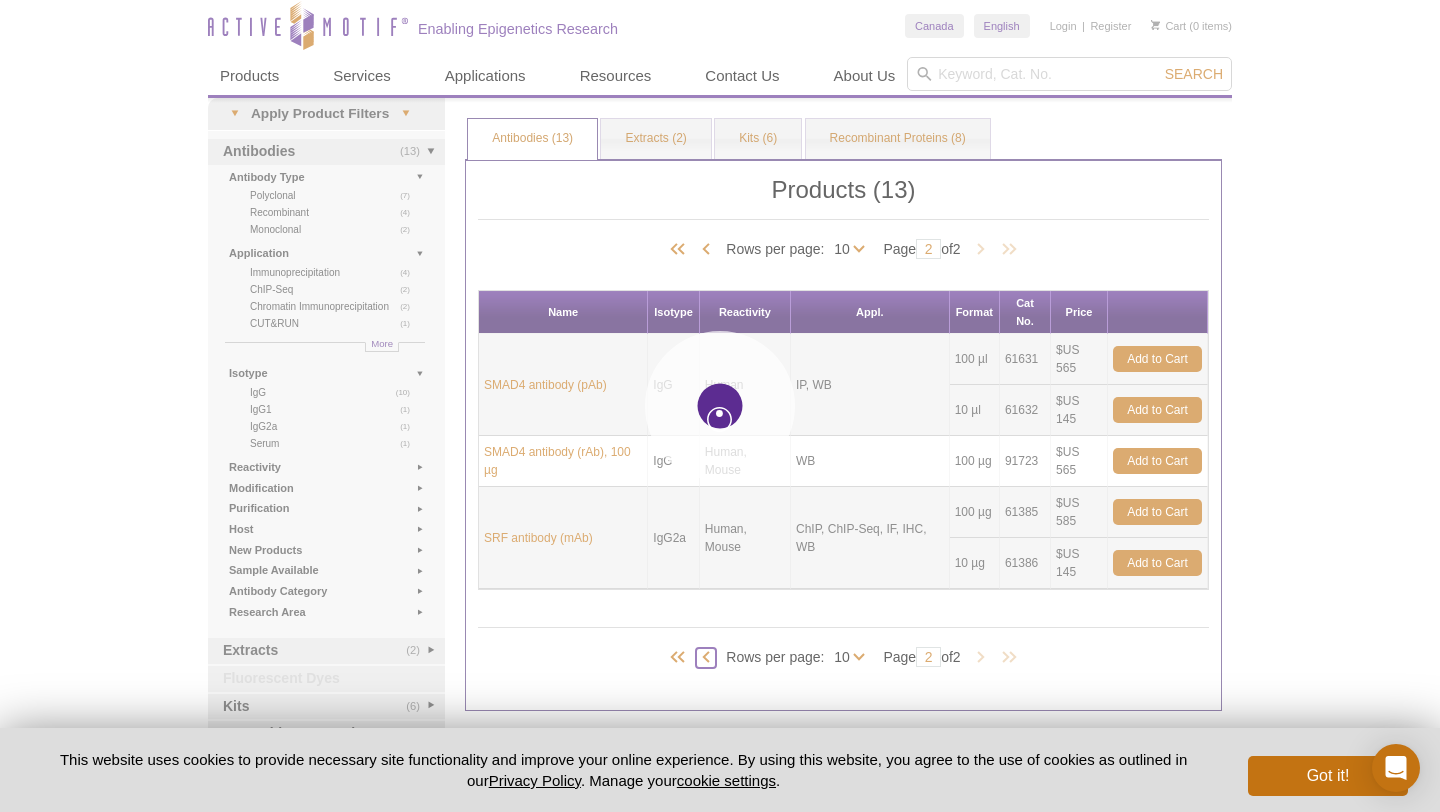 type on "1" 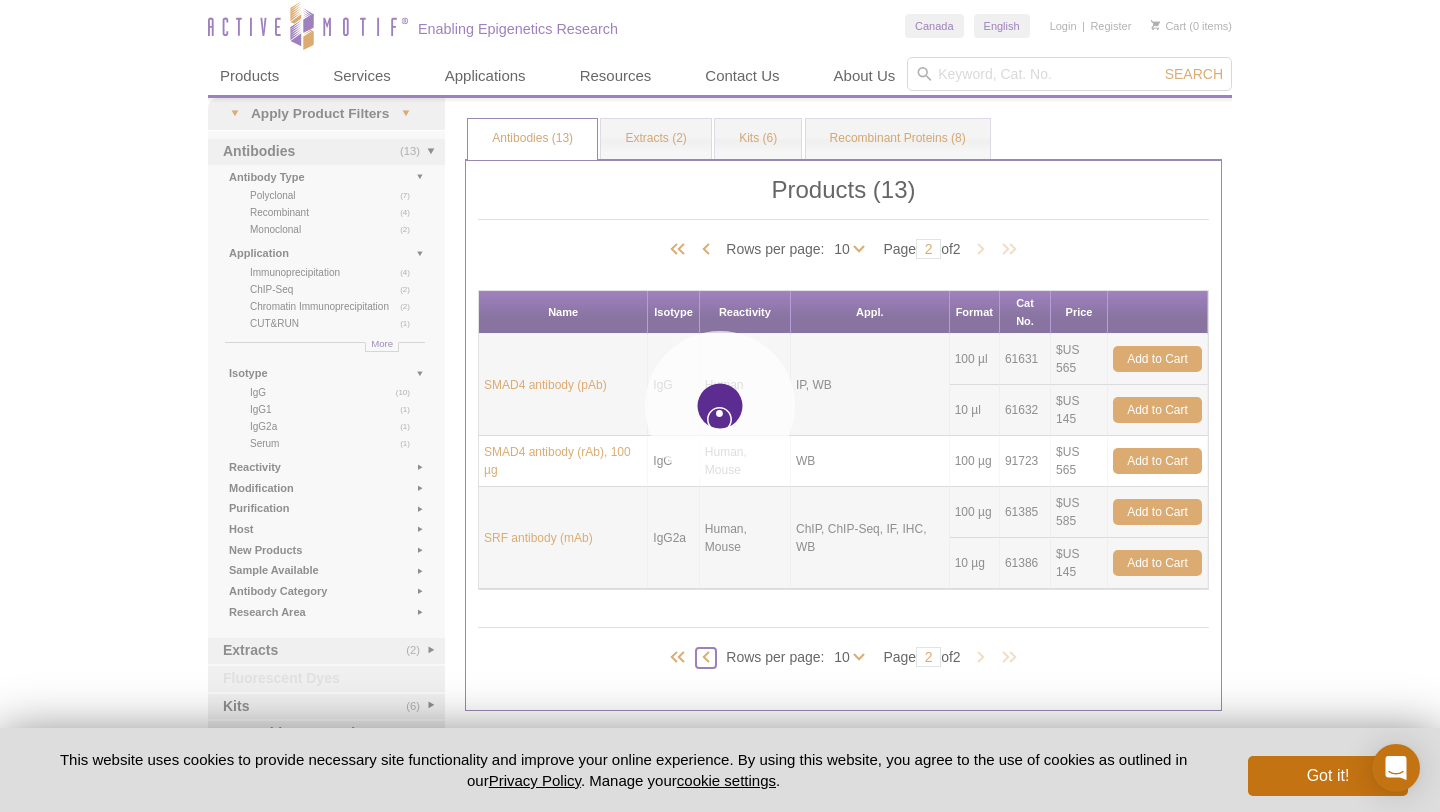 type on "1" 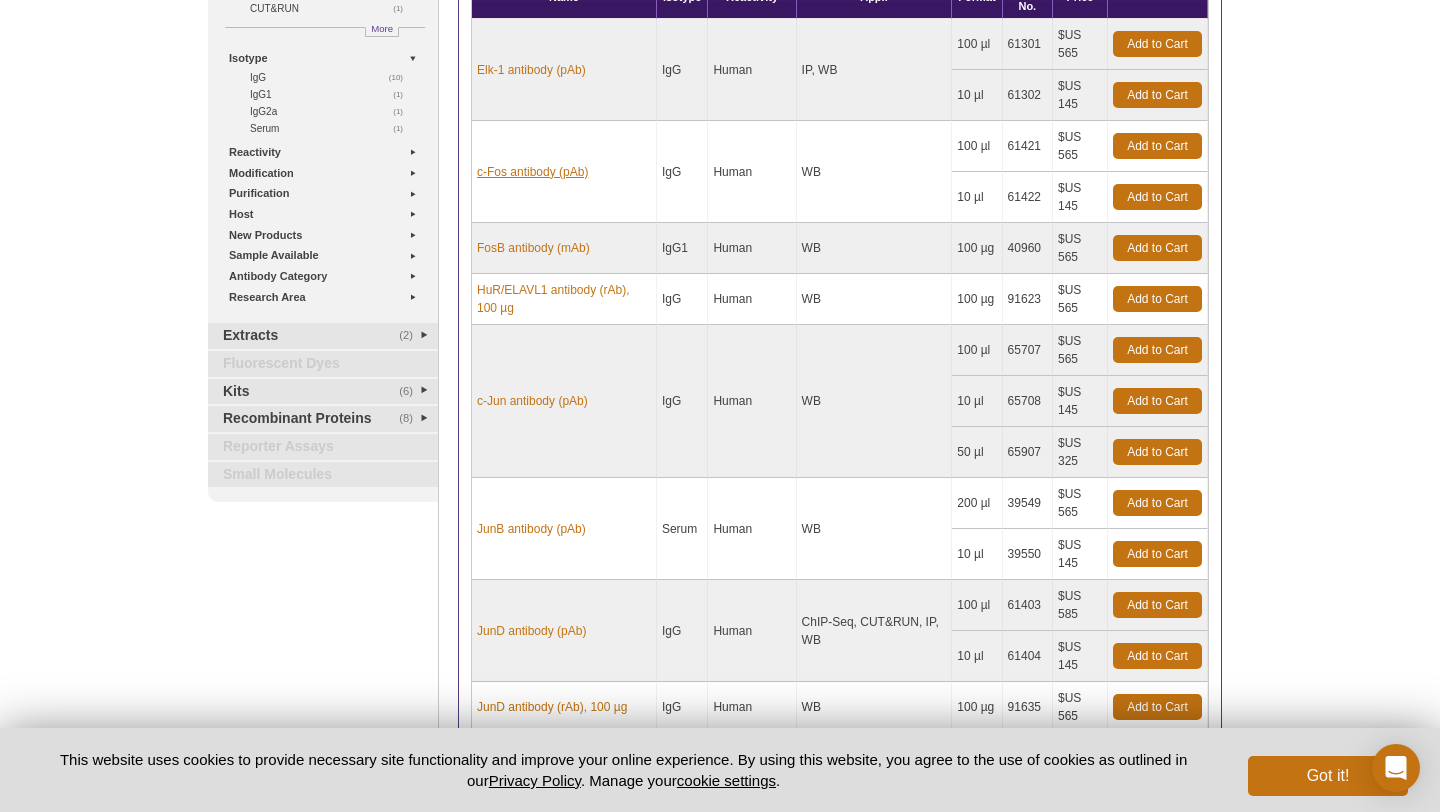 scroll, scrollTop: 277, scrollLeft: 0, axis: vertical 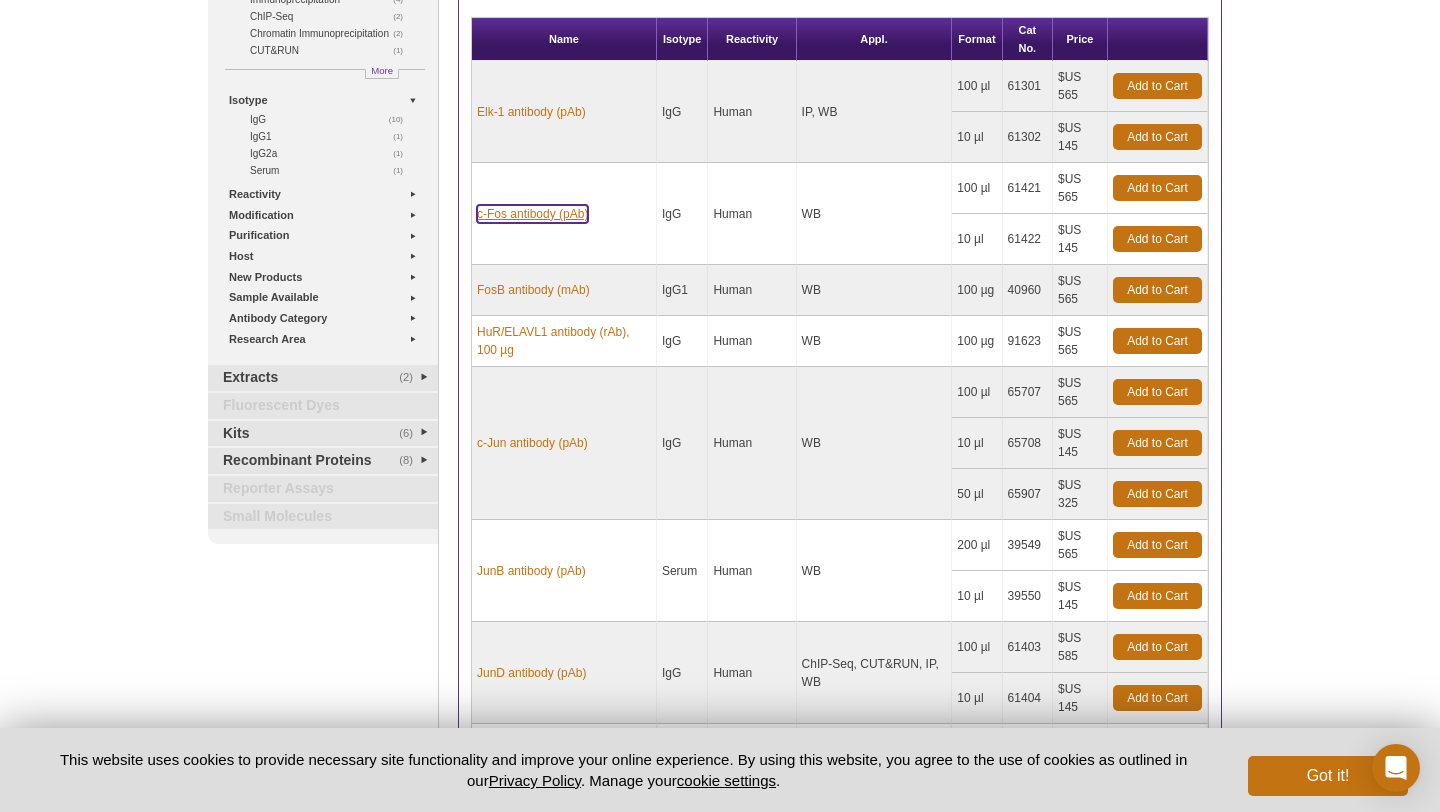 click on "c-Fos antibody (pAb)" at bounding box center (532, 214) 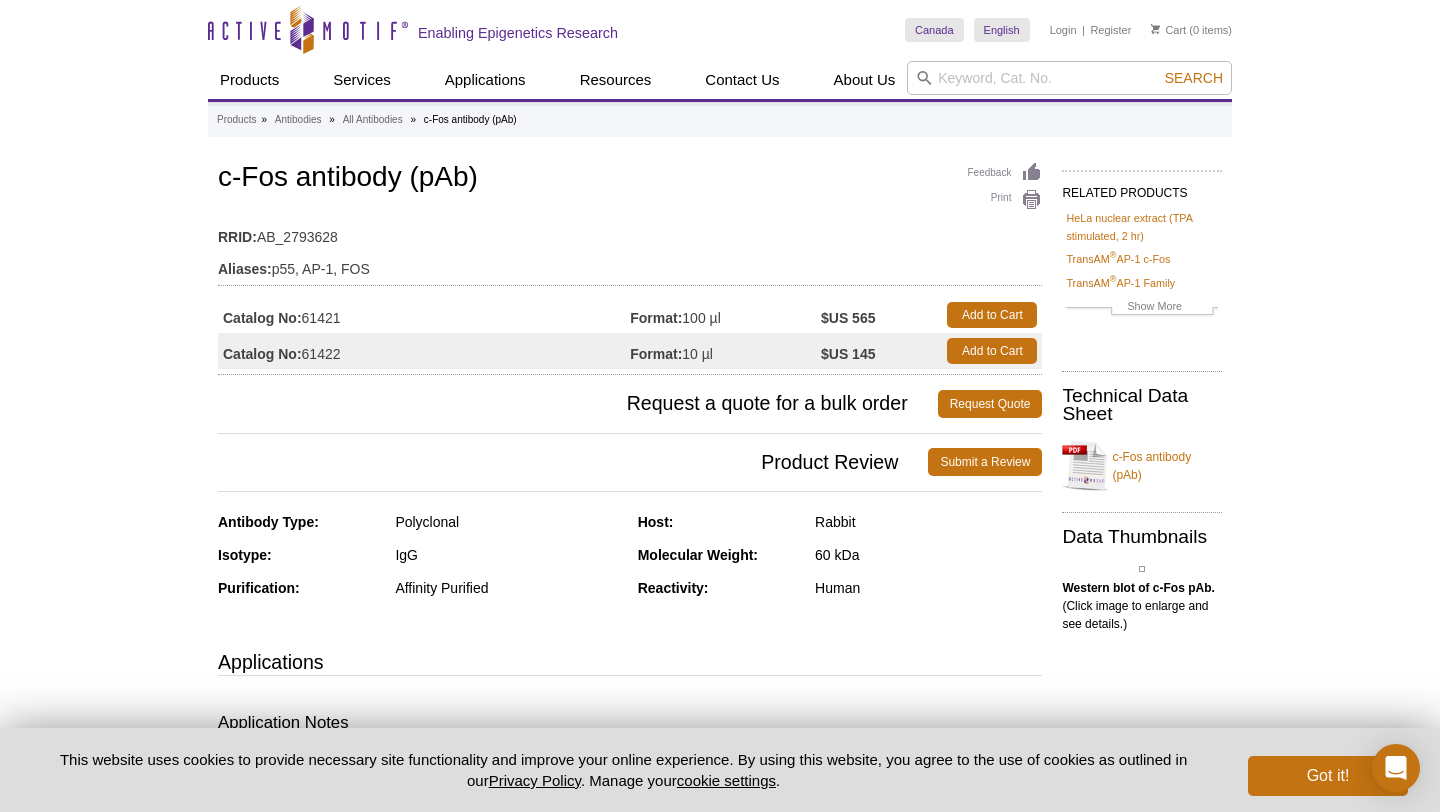 scroll, scrollTop: 0, scrollLeft: 0, axis: both 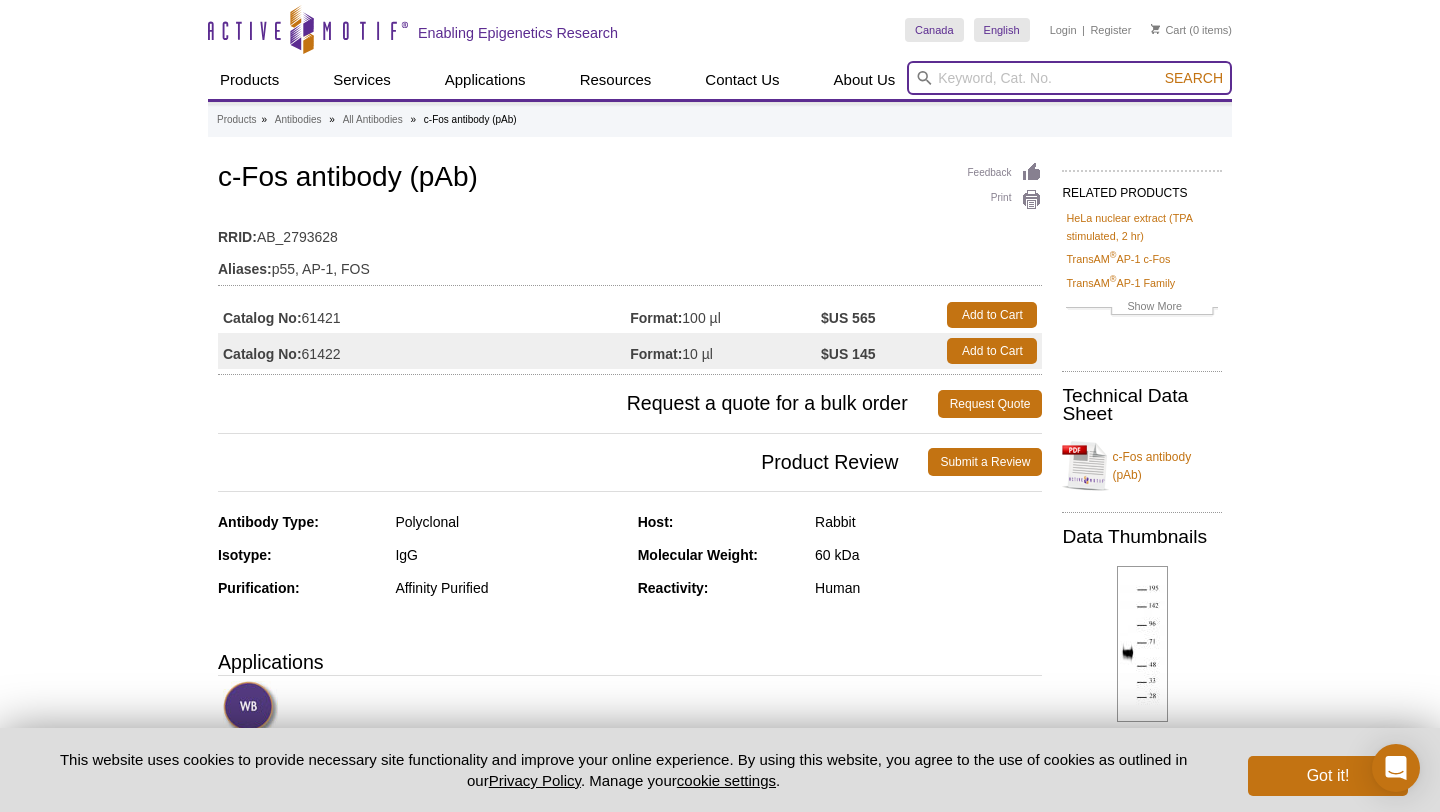 click at bounding box center (1069, 78) 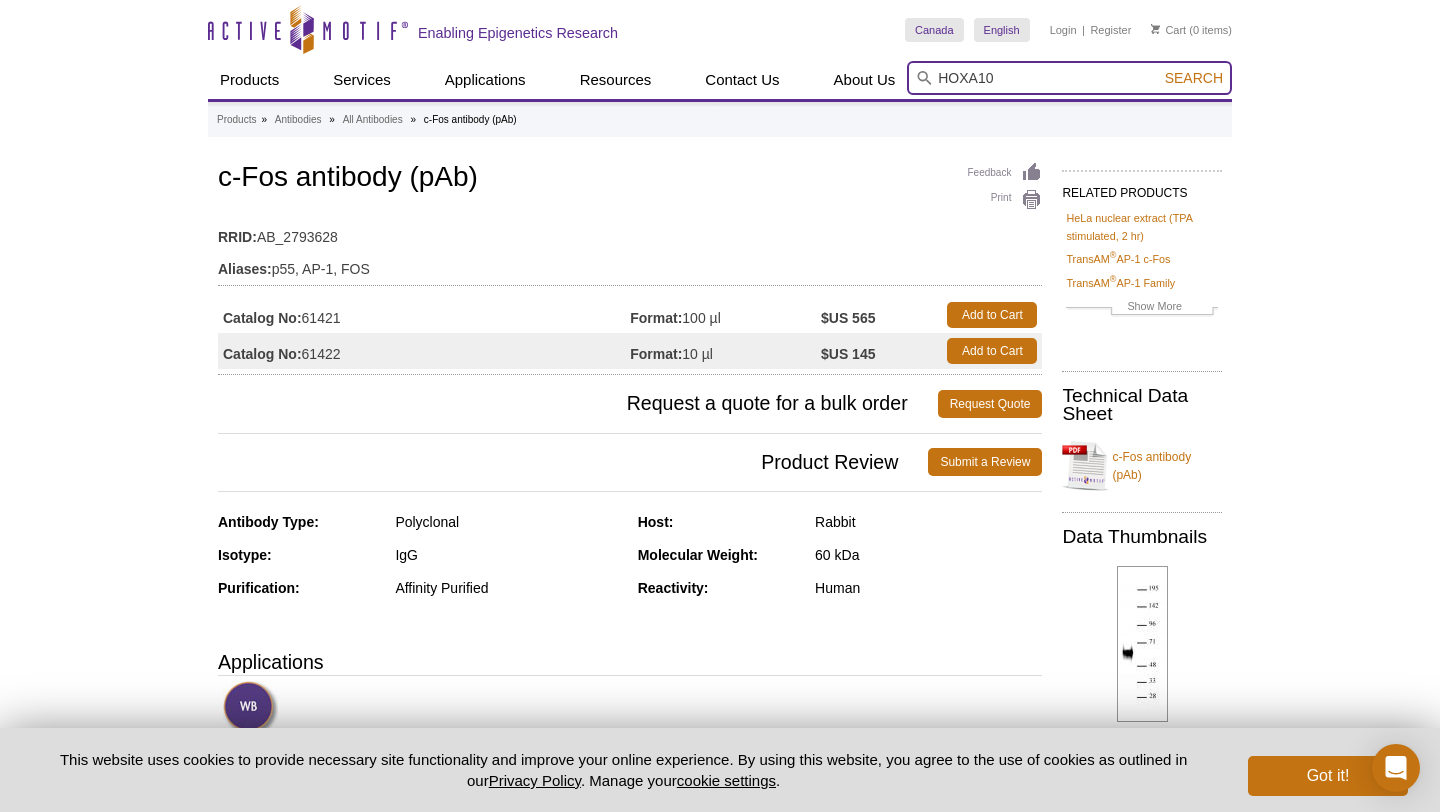 type on "HOXA10" 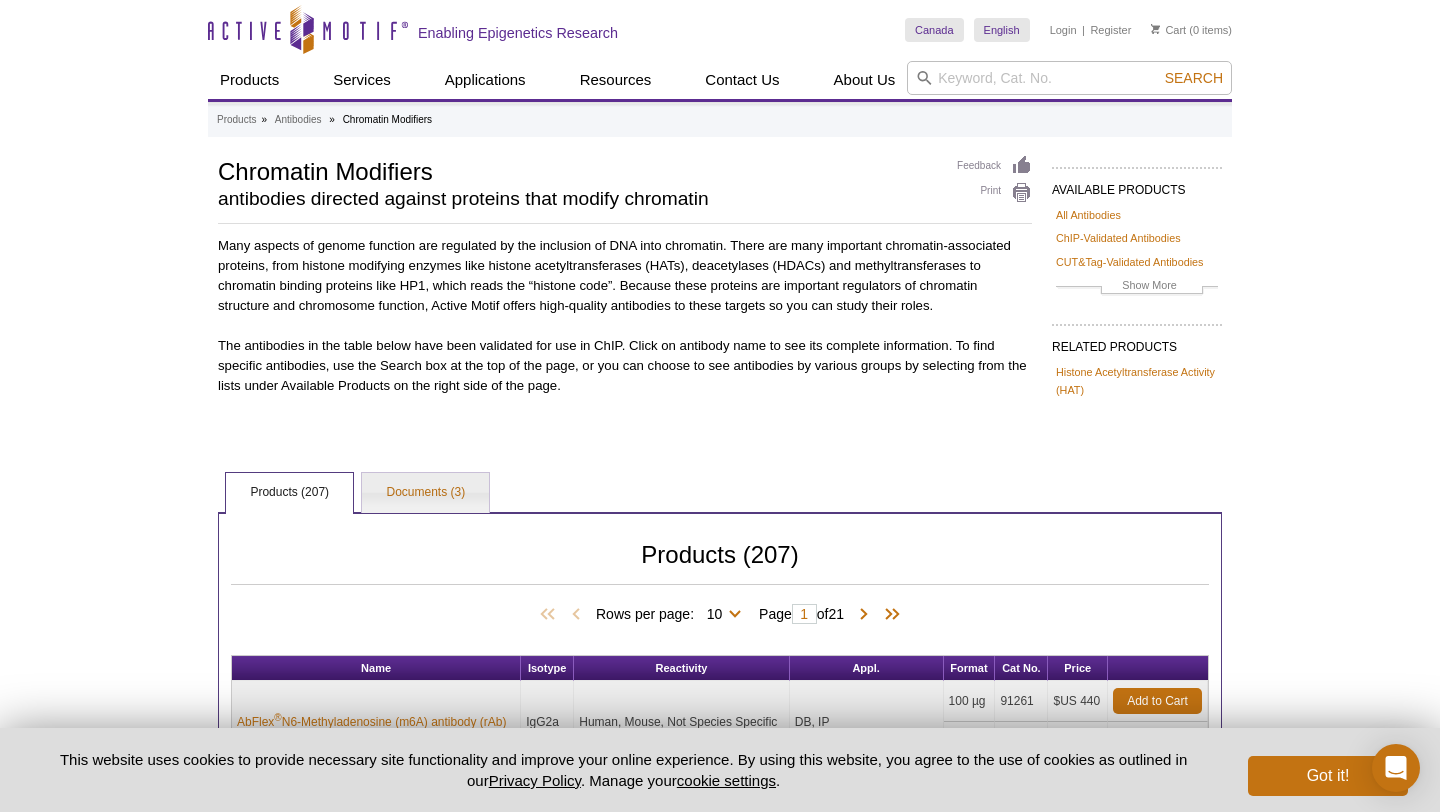 scroll, scrollTop: 0, scrollLeft: 0, axis: both 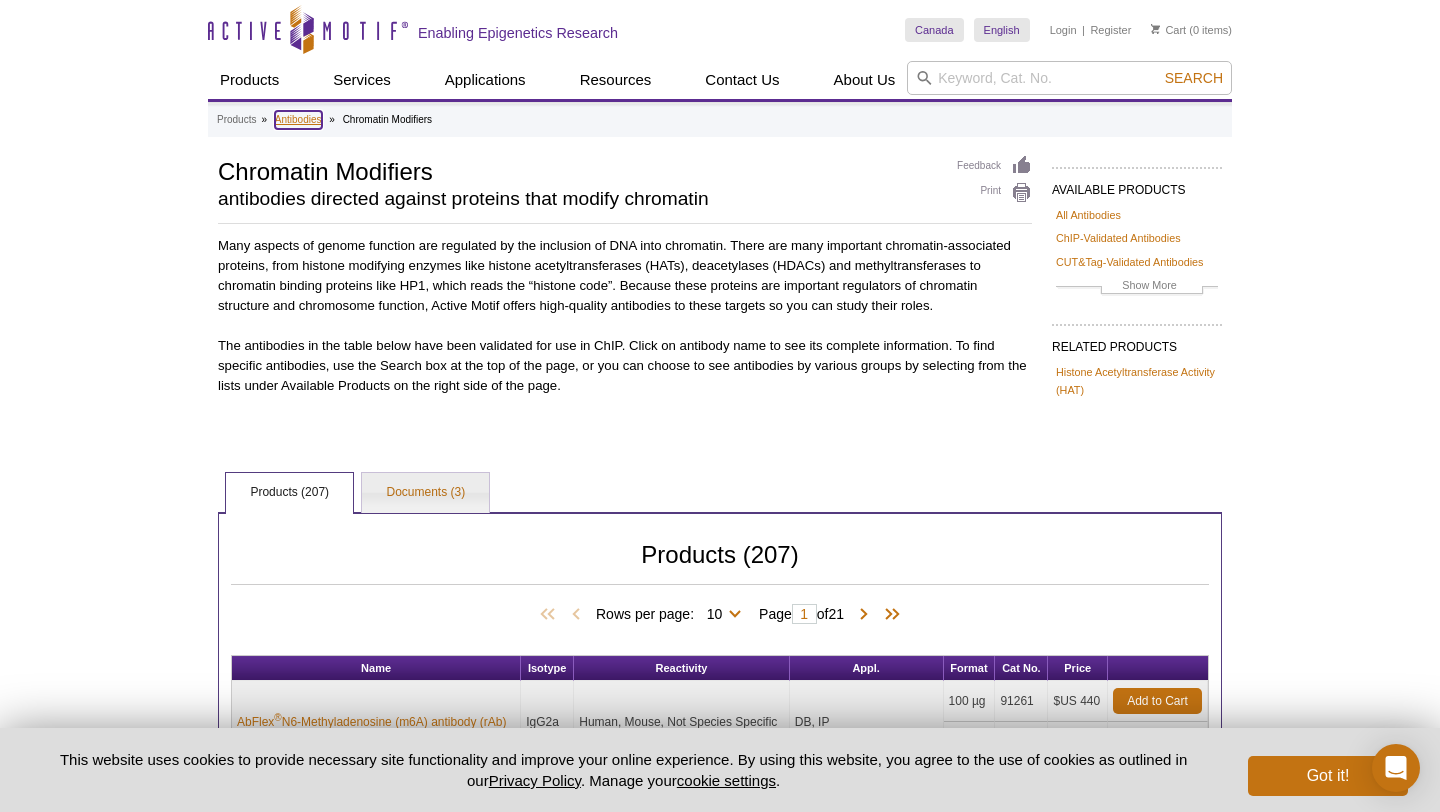 click on "Antibodies" at bounding box center (298, 120) 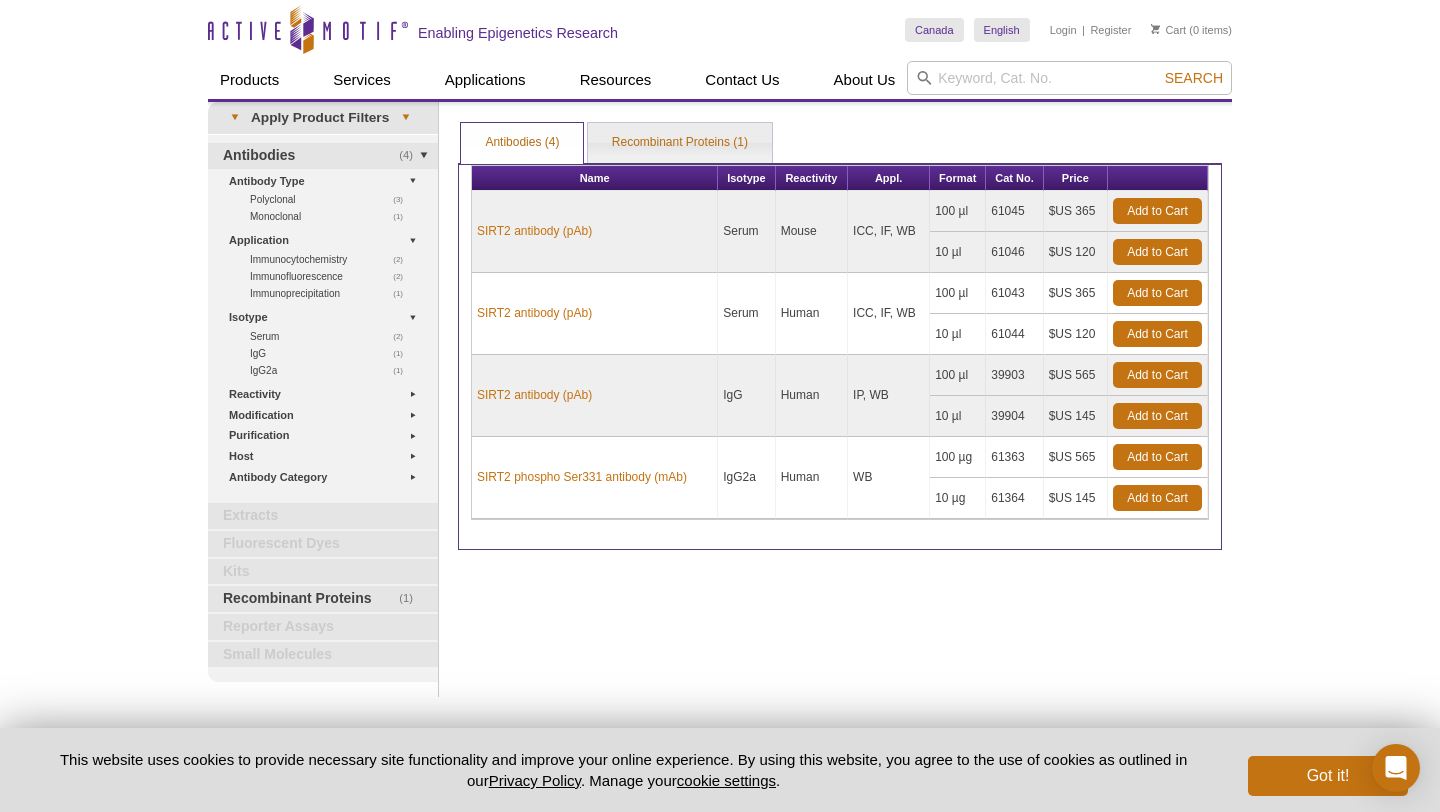 scroll, scrollTop: 0, scrollLeft: 0, axis: both 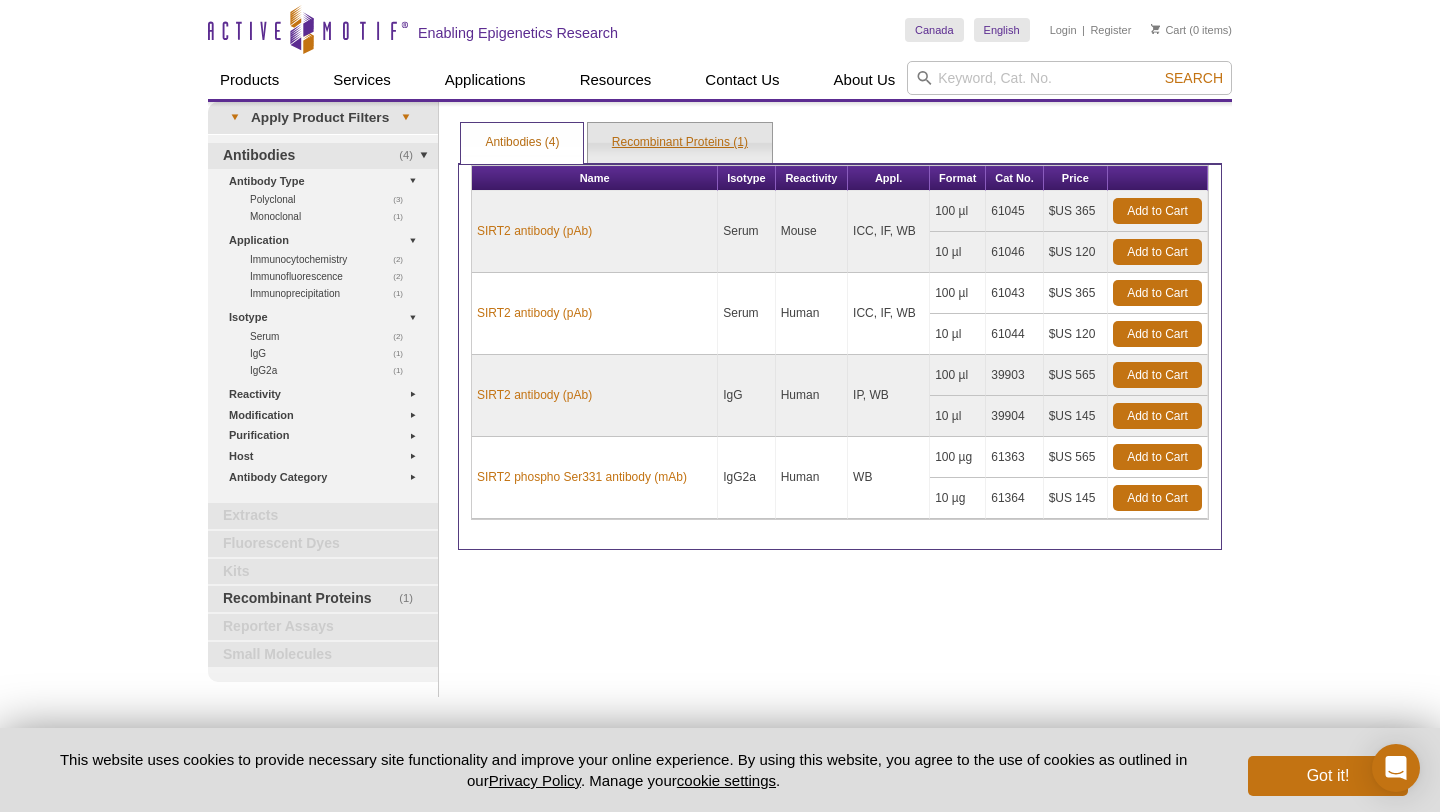 click on "Recombinant Proteins (1)" at bounding box center [680, 143] 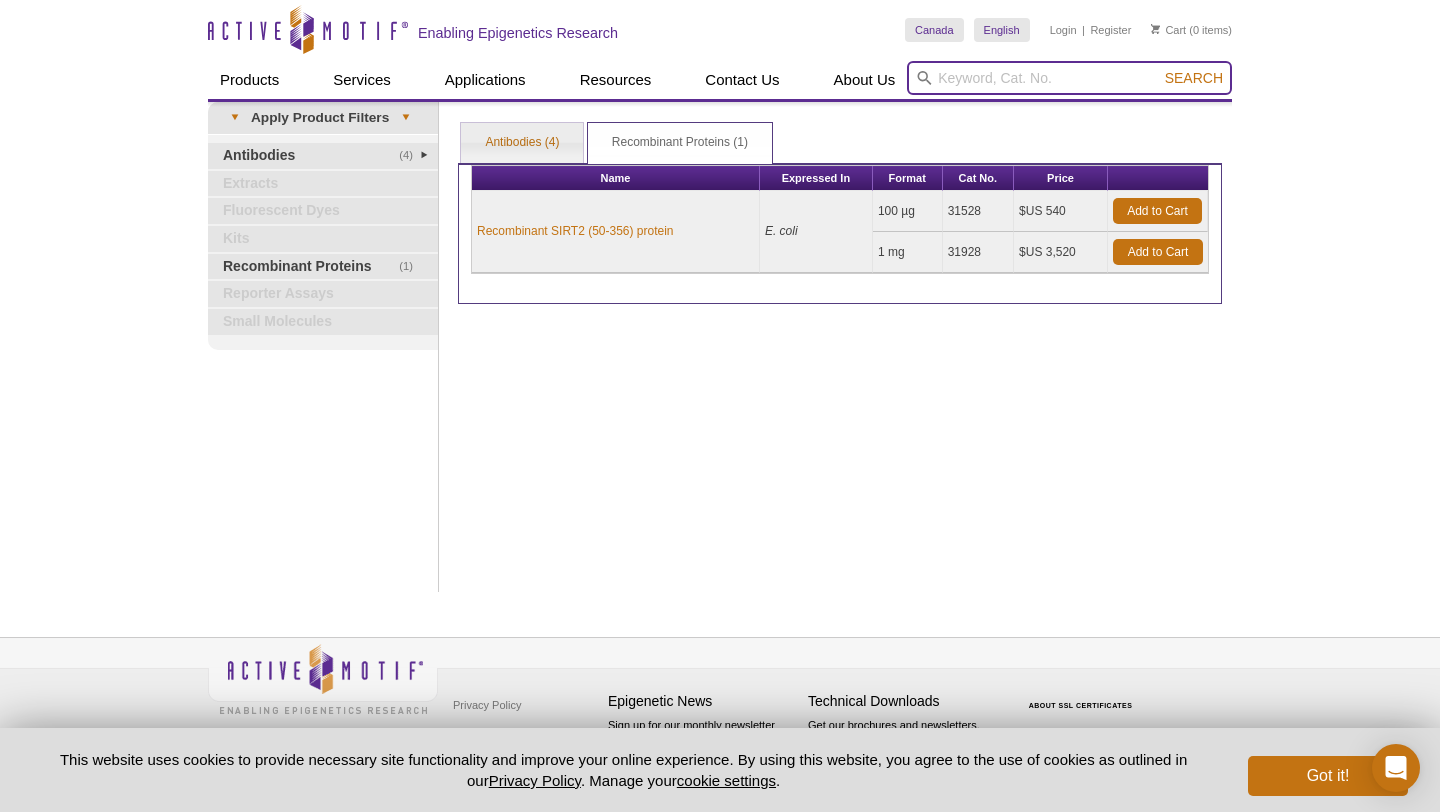 click at bounding box center [1069, 78] 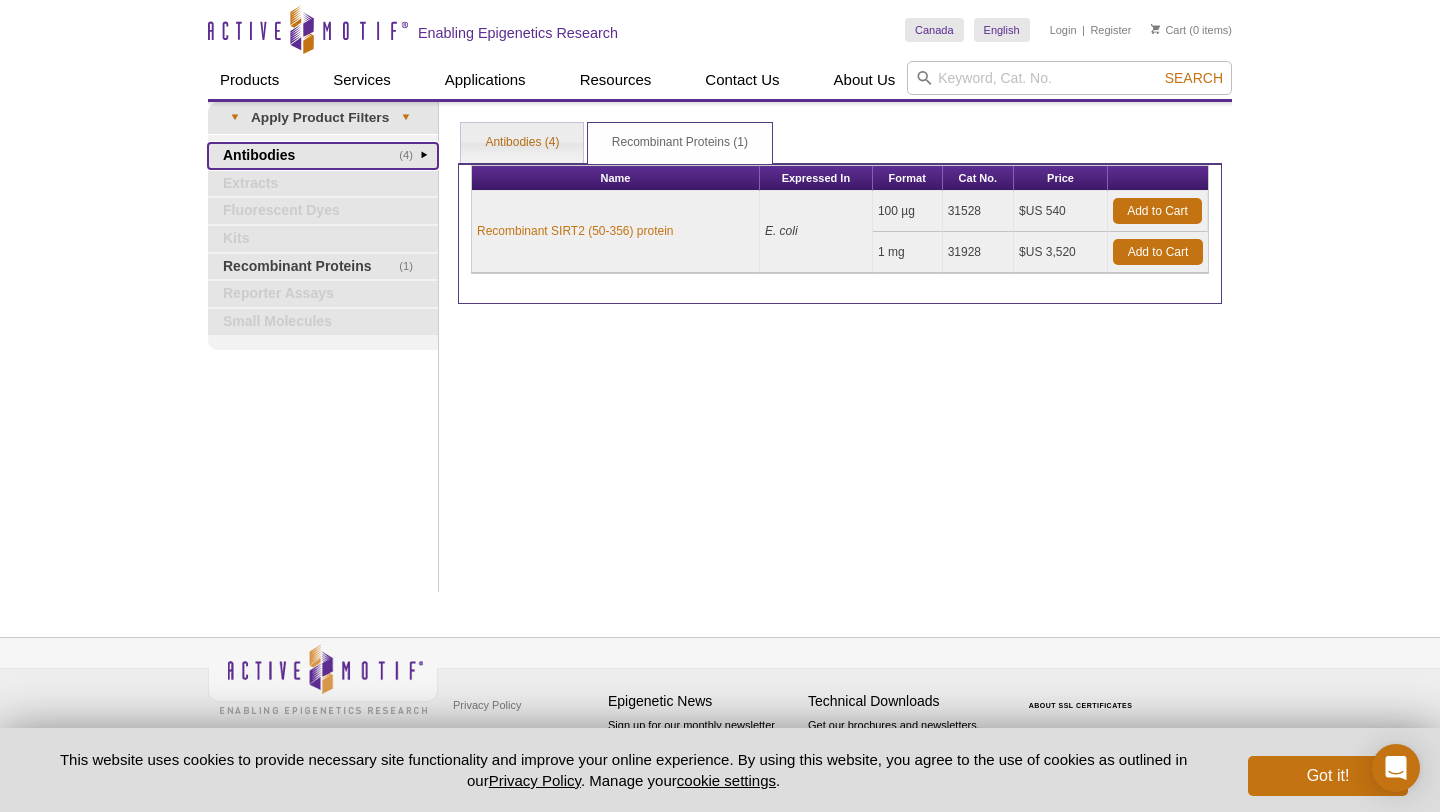 click on "(4)
Antibodies" at bounding box center (323, 156) 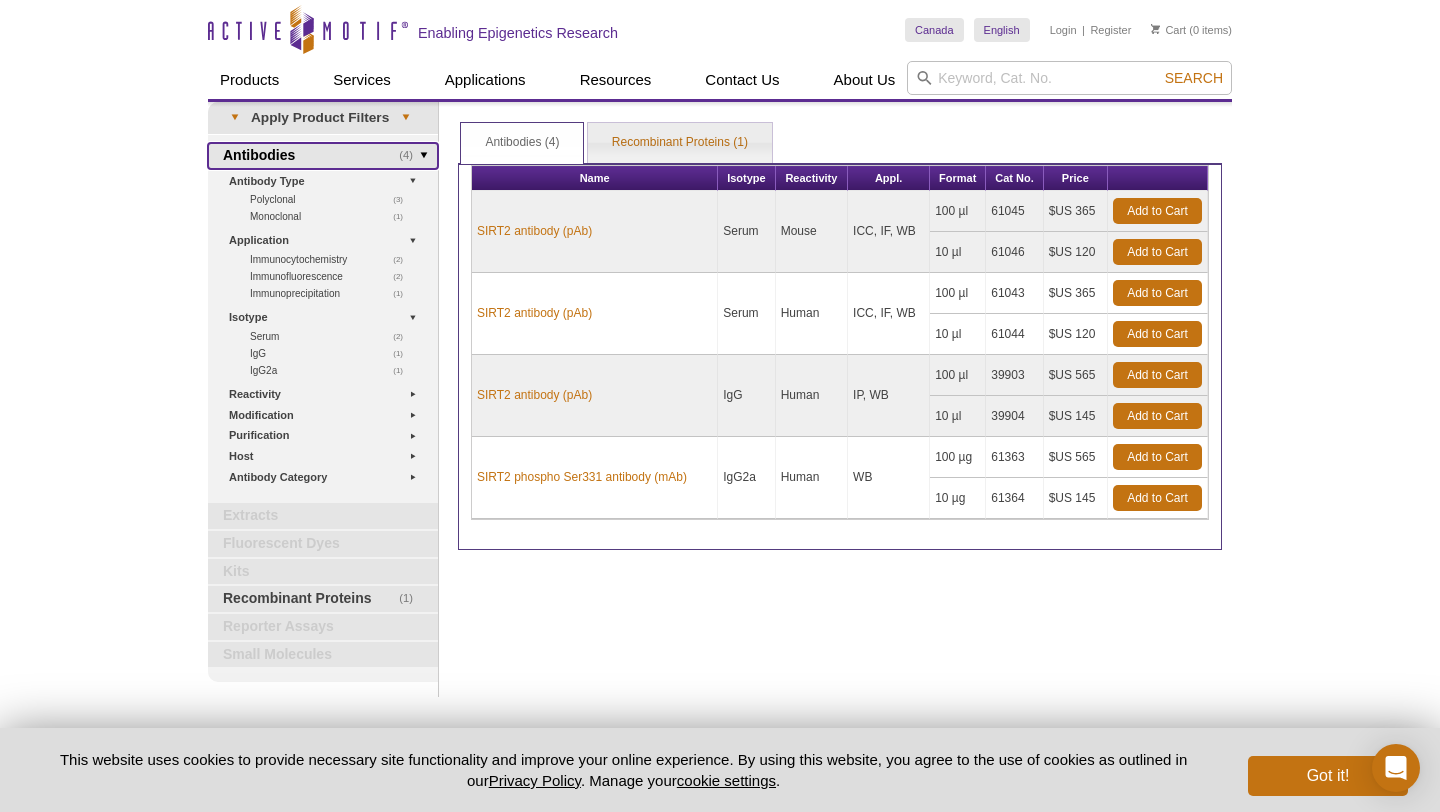 click on "(4)
Antibodies" at bounding box center [323, 156] 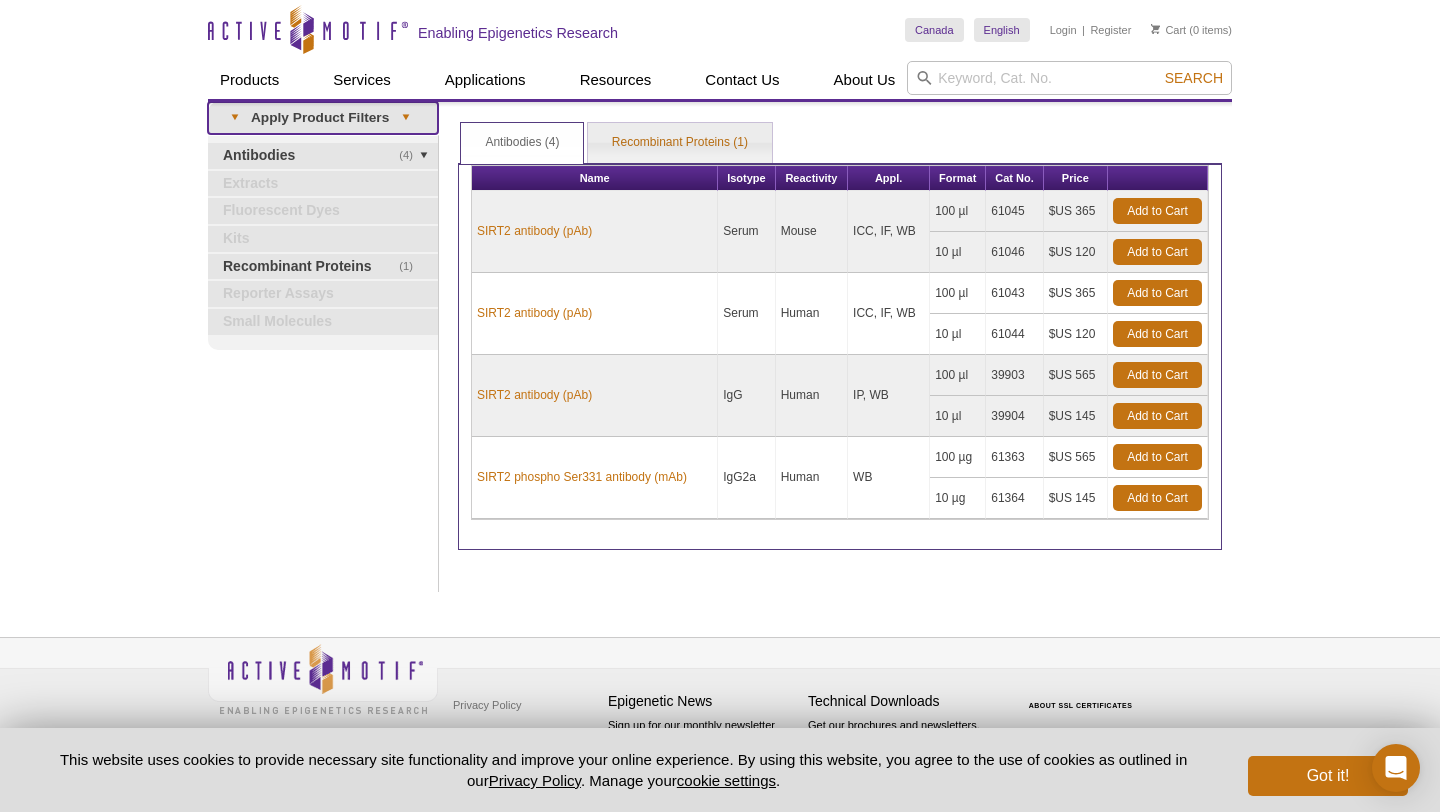 click on "▾ Apply Product Filters ▾" at bounding box center (323, 118) 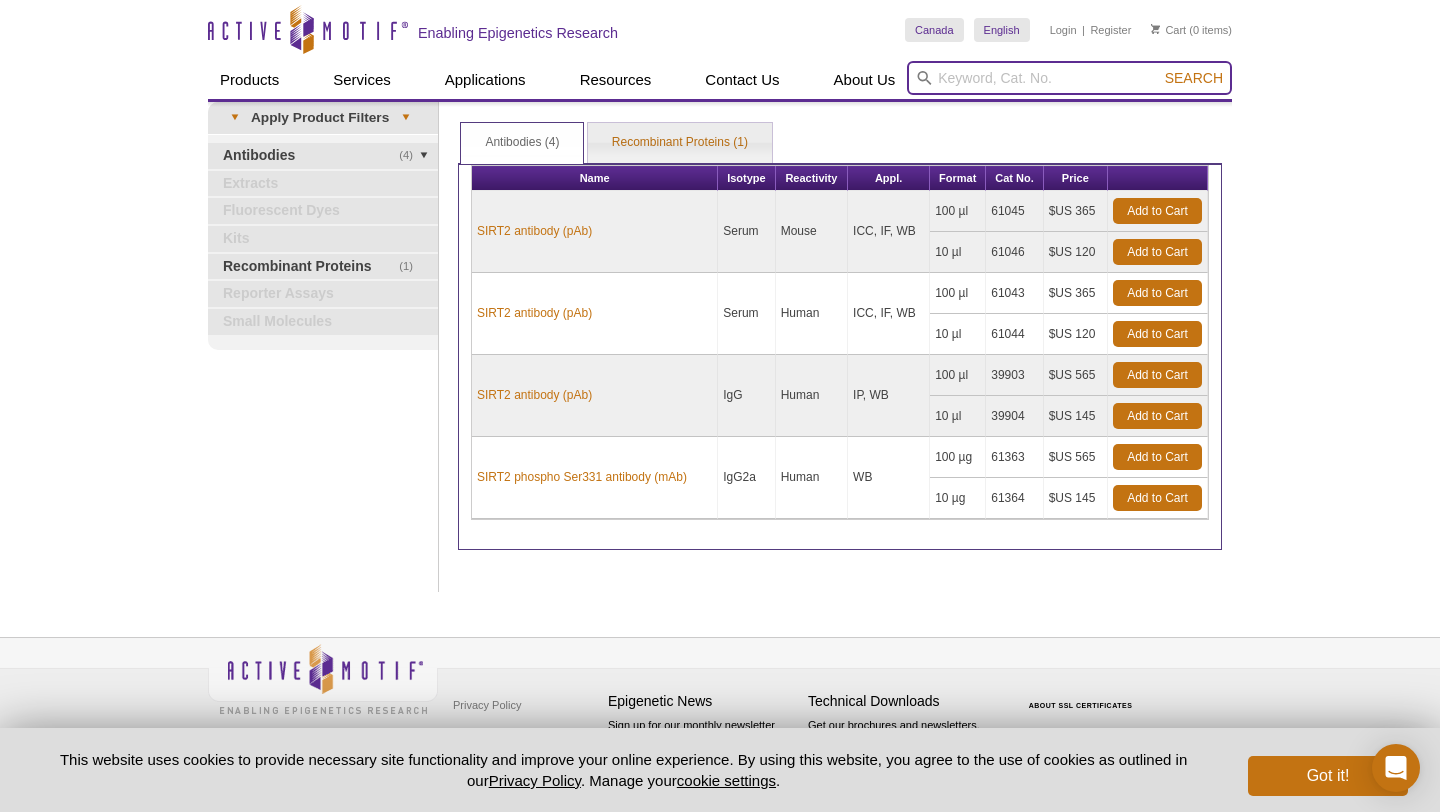 click at bounding box center (1069, 78) 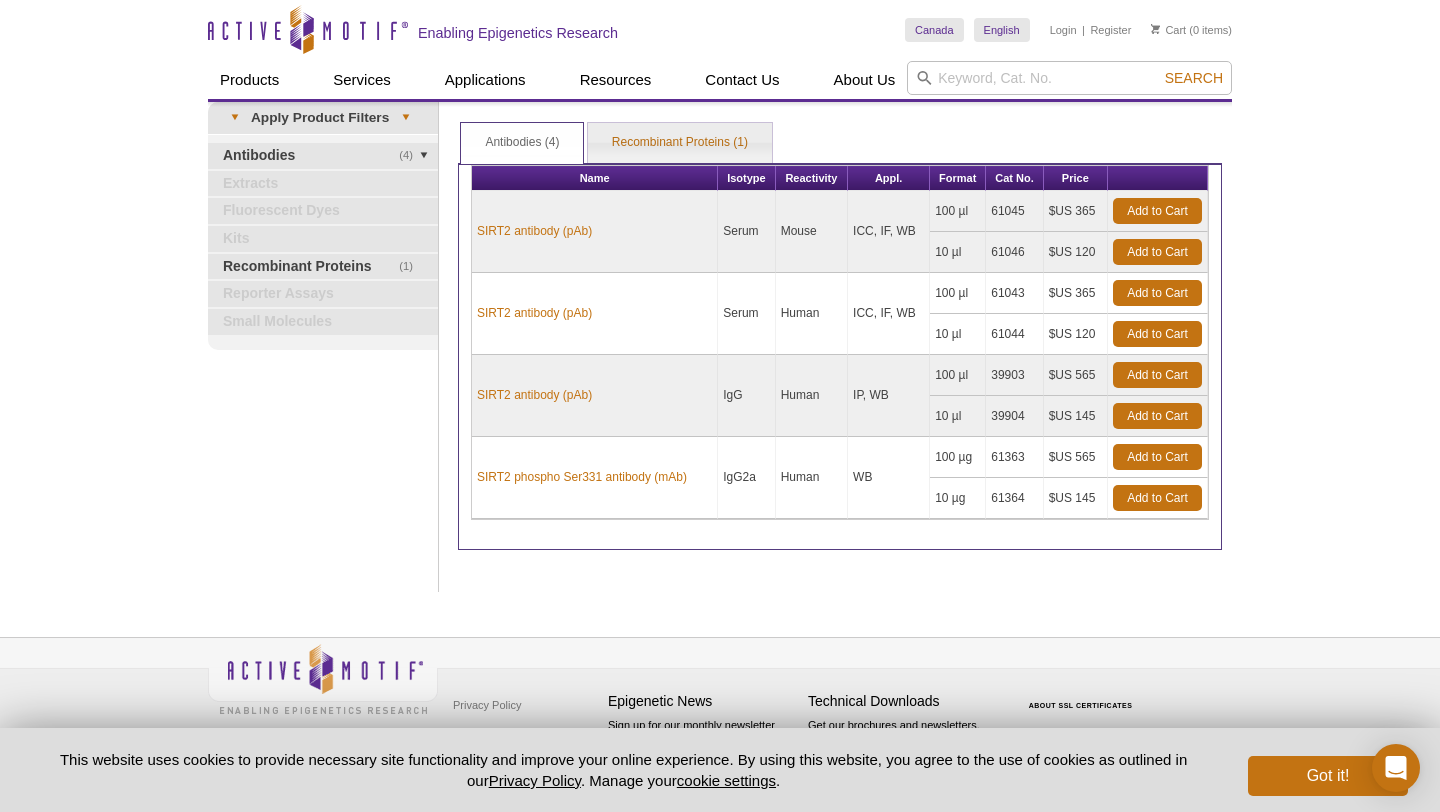 click 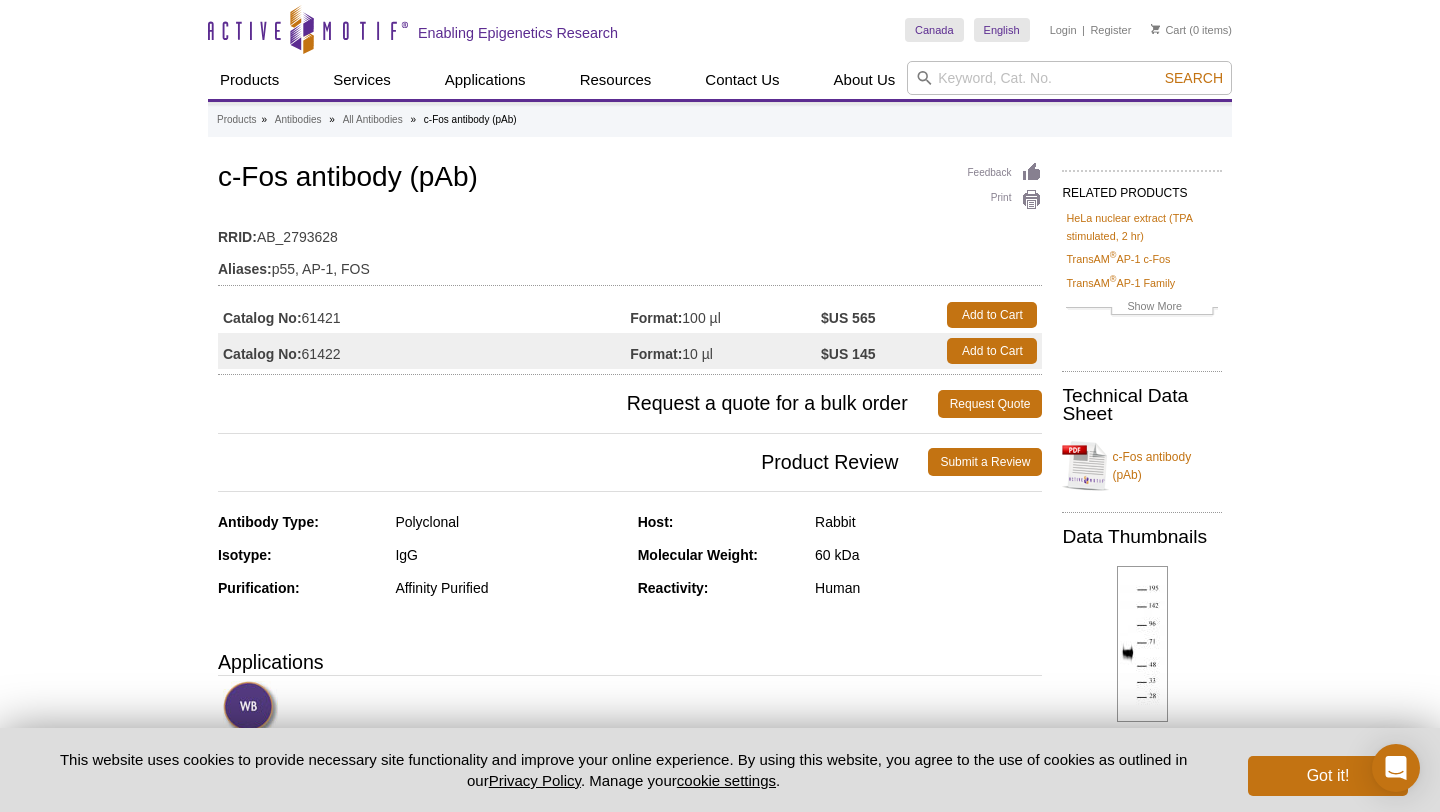 scroll, scrollTop: 0, scrollLeft: 0, axis: both 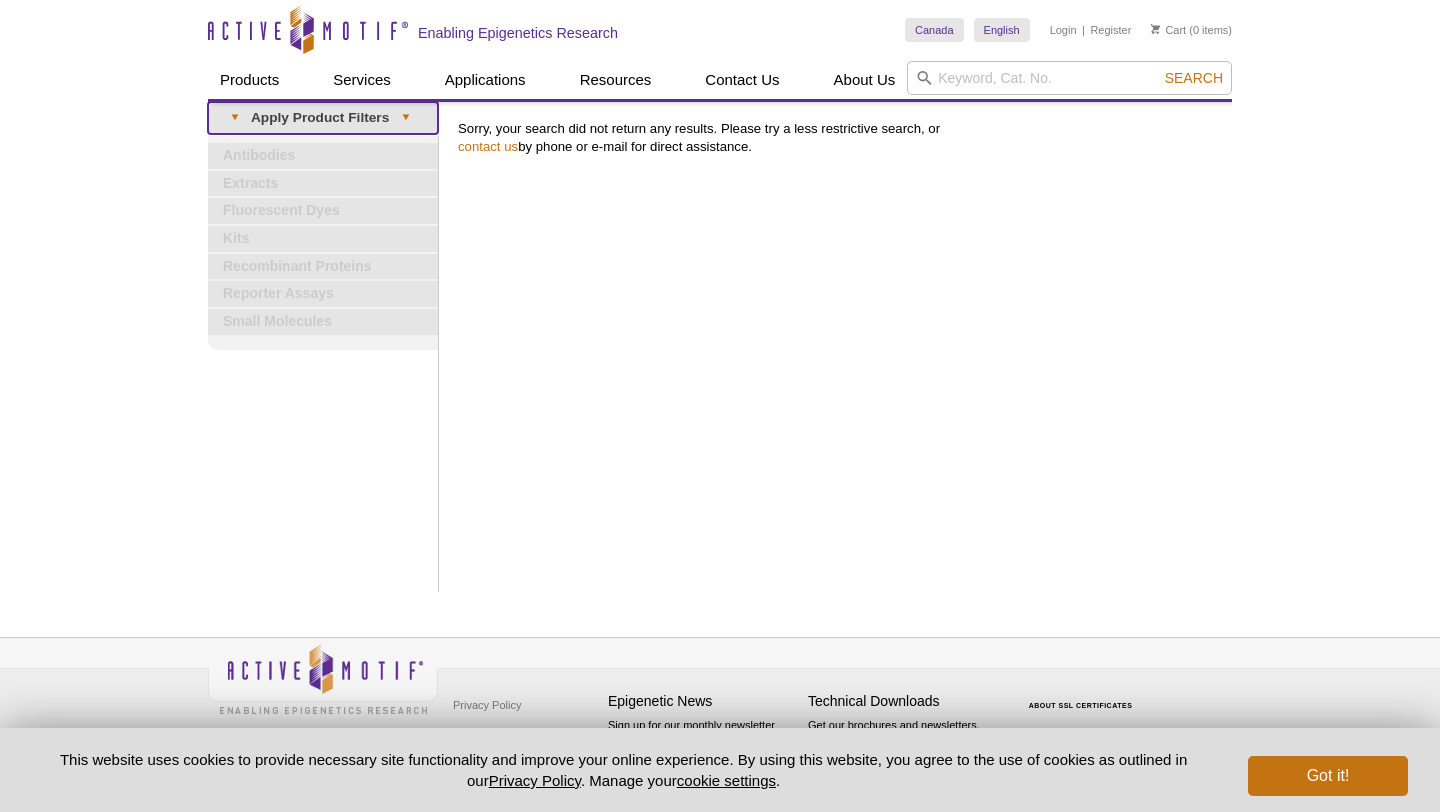 click on "▾ Apply Product Filters ▾" at bounding box center [323, 118] 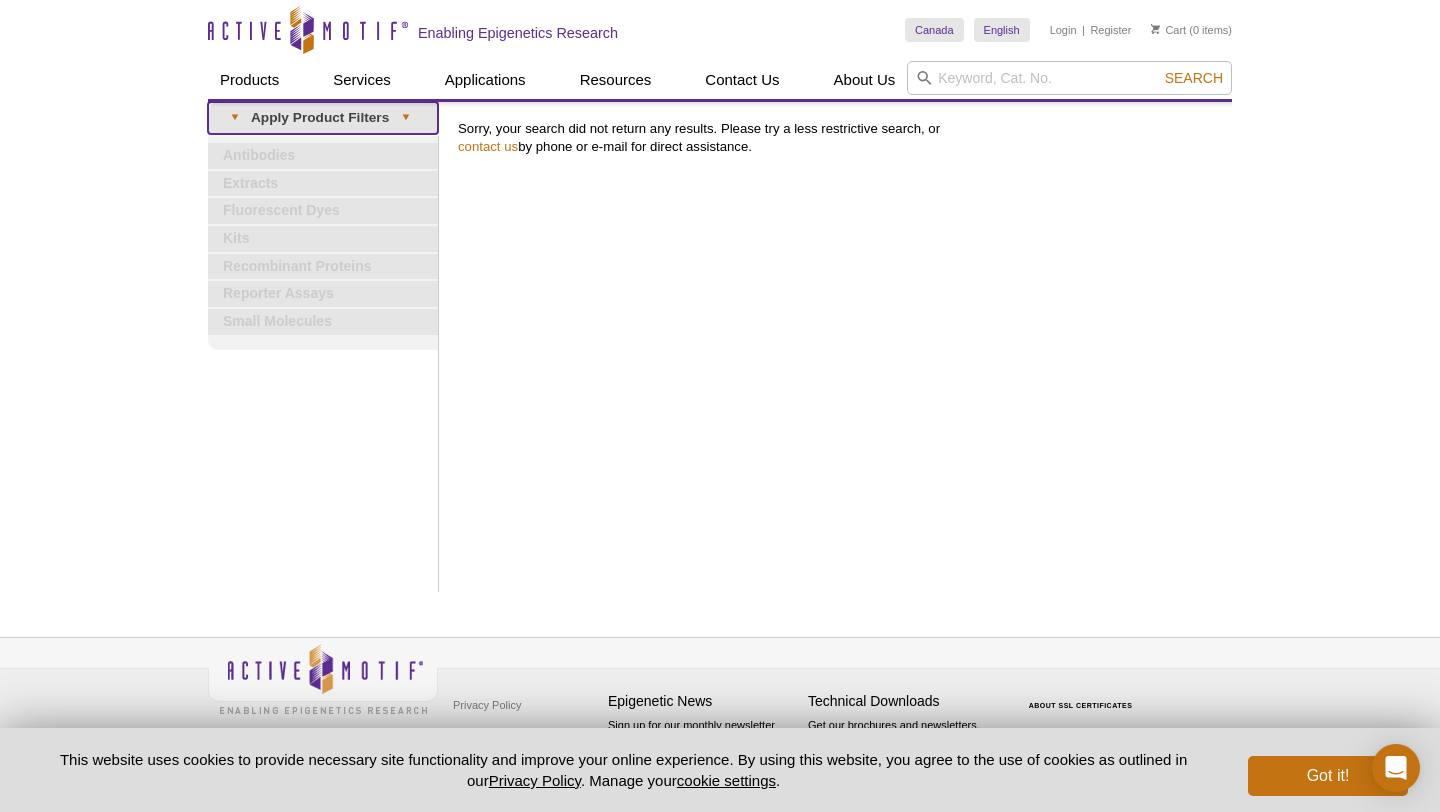 scroll, scrollTop: 0, scrollLeft: 0, axis: both 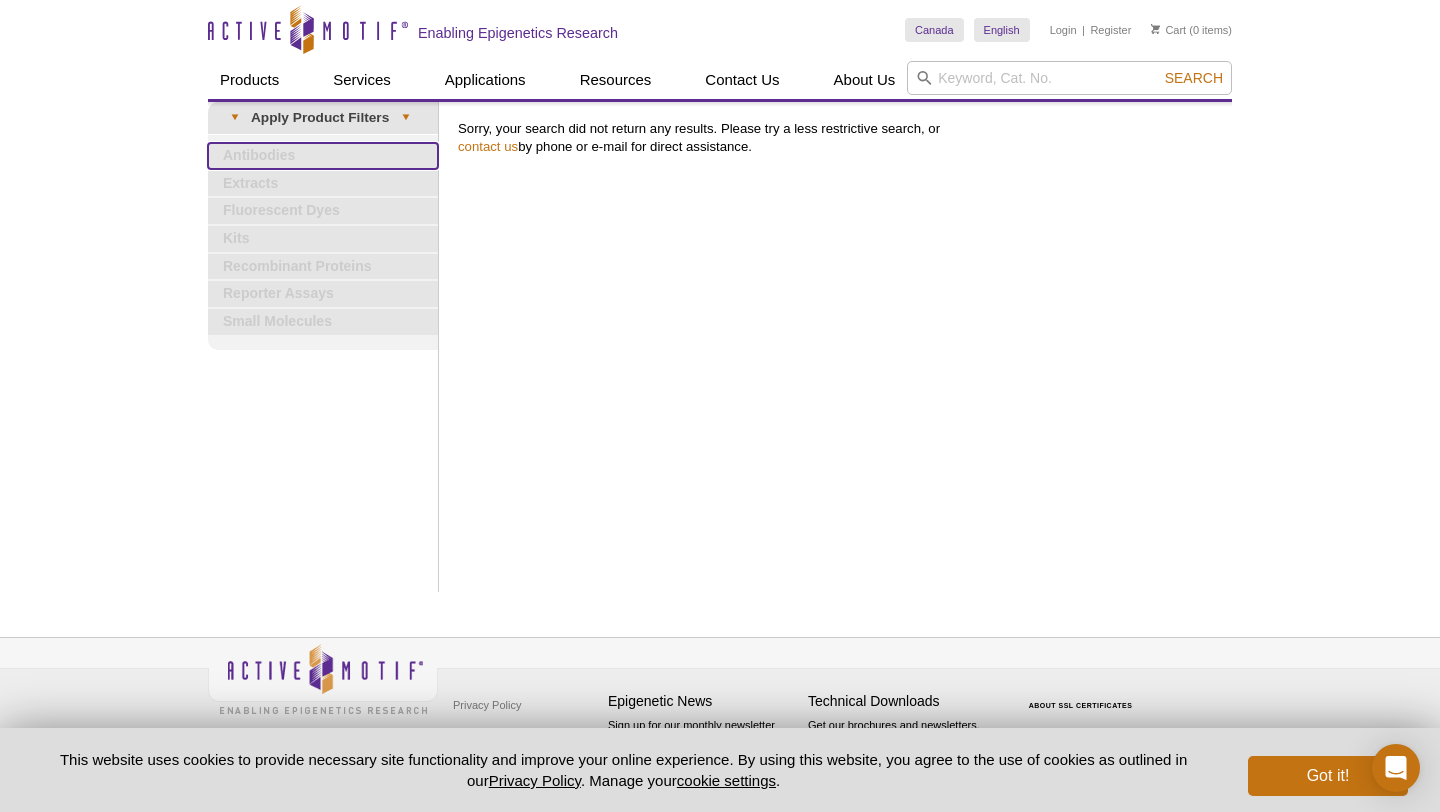 click on "Antibodies" at bounding box center [323, 156] 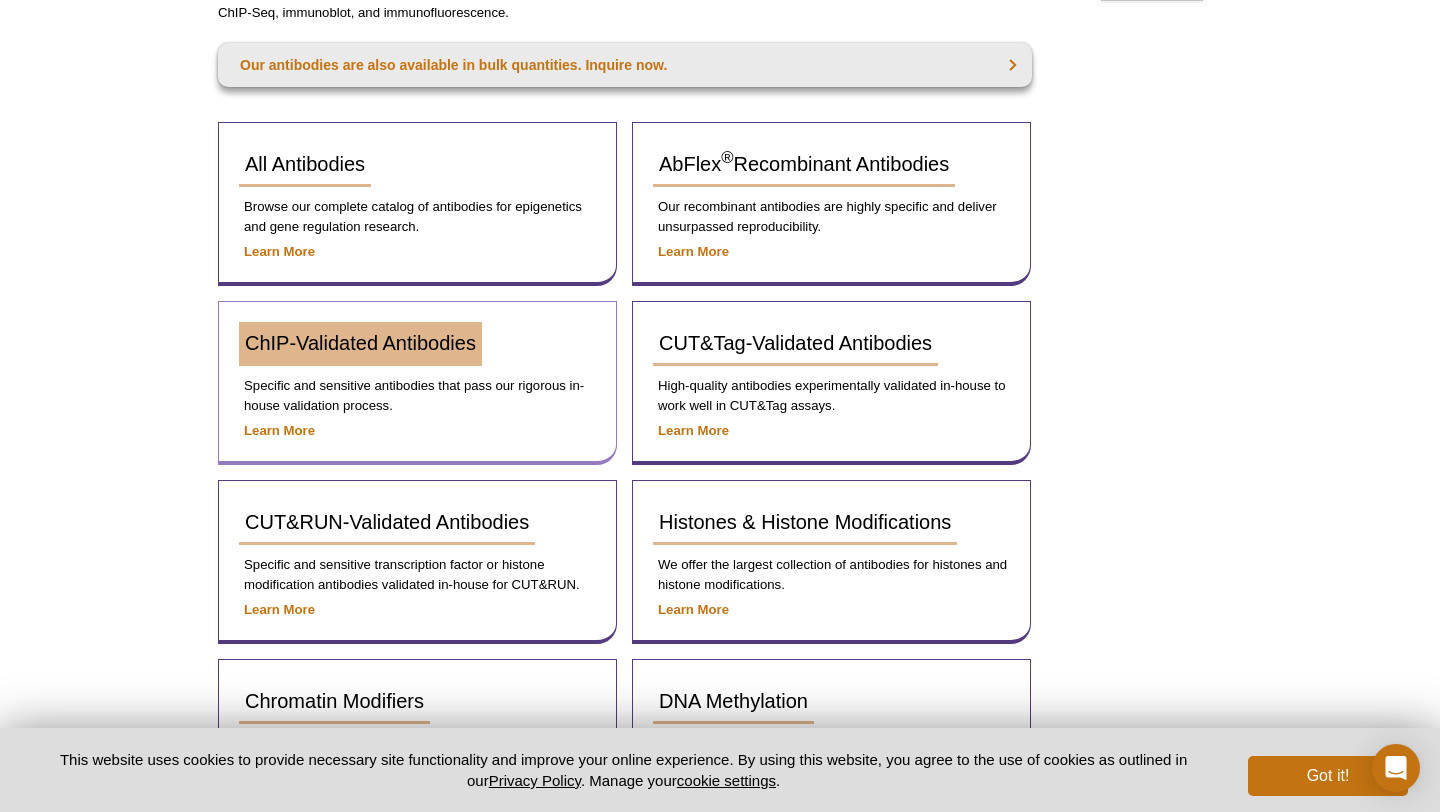 scroll, scrollTop: 293, scrollLeft: 0, axis: vertical 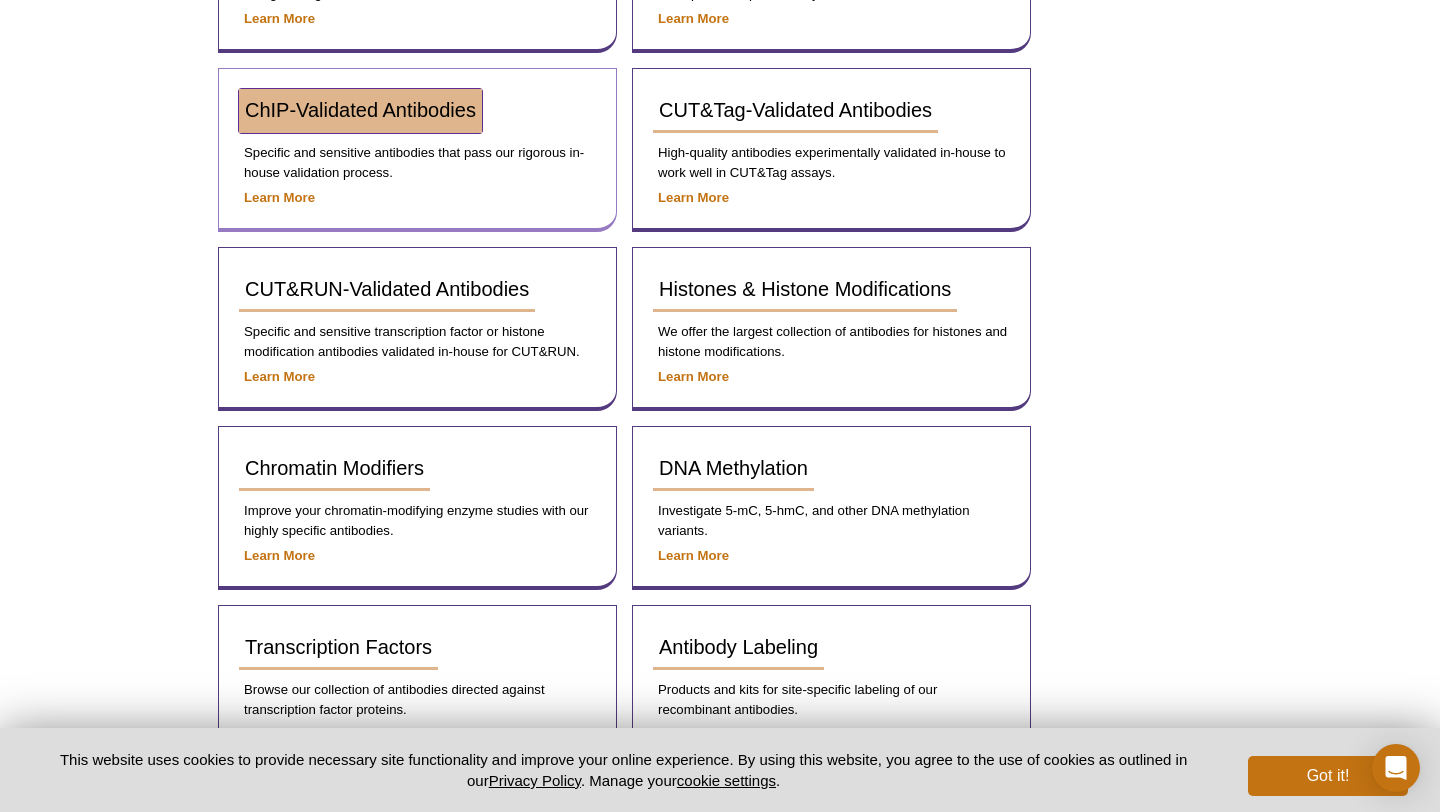 click on "ChIP-Validated Antibodies" at bounding box center (360, 110) 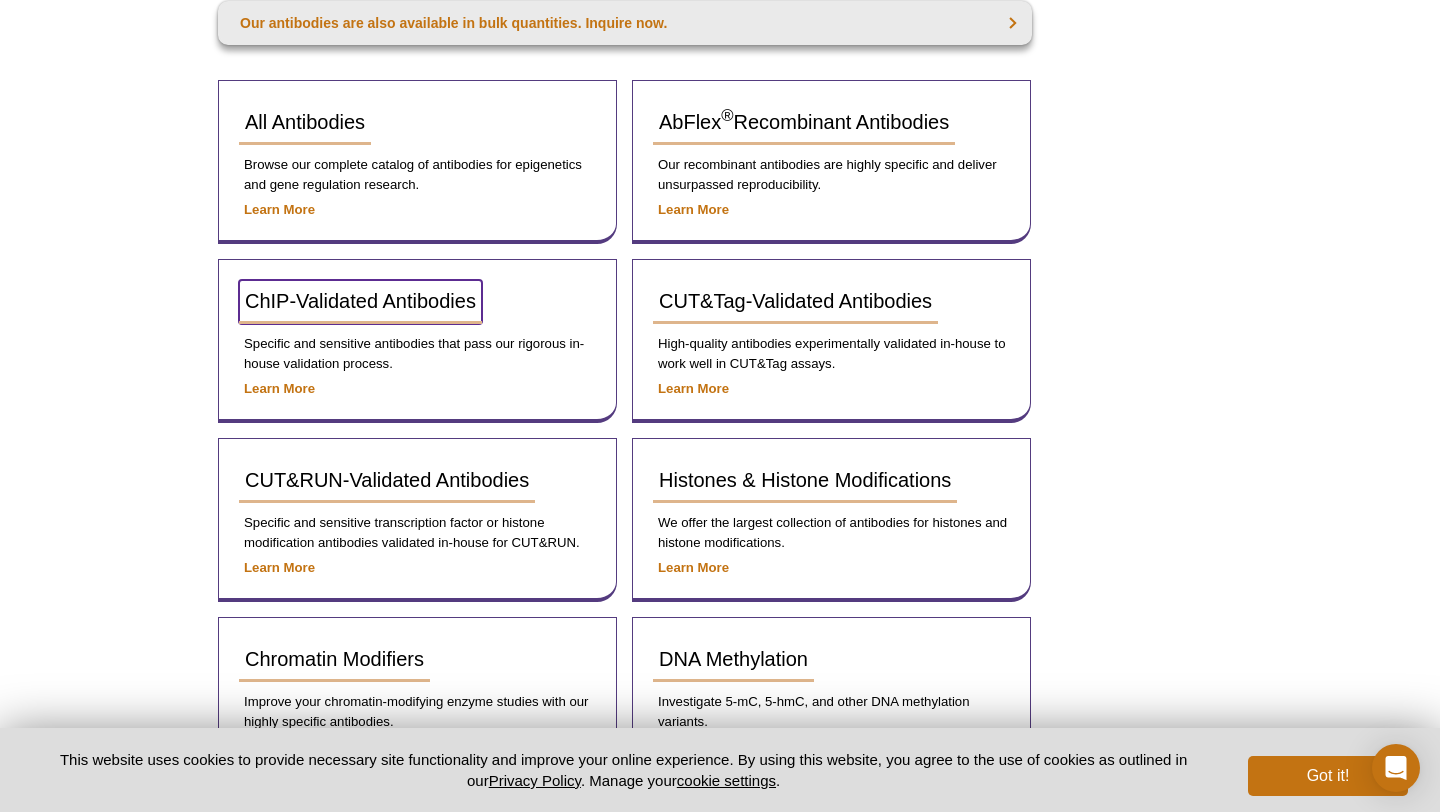 scroll, scrollTop: 340, scrollLeft: 0, axis: vertical 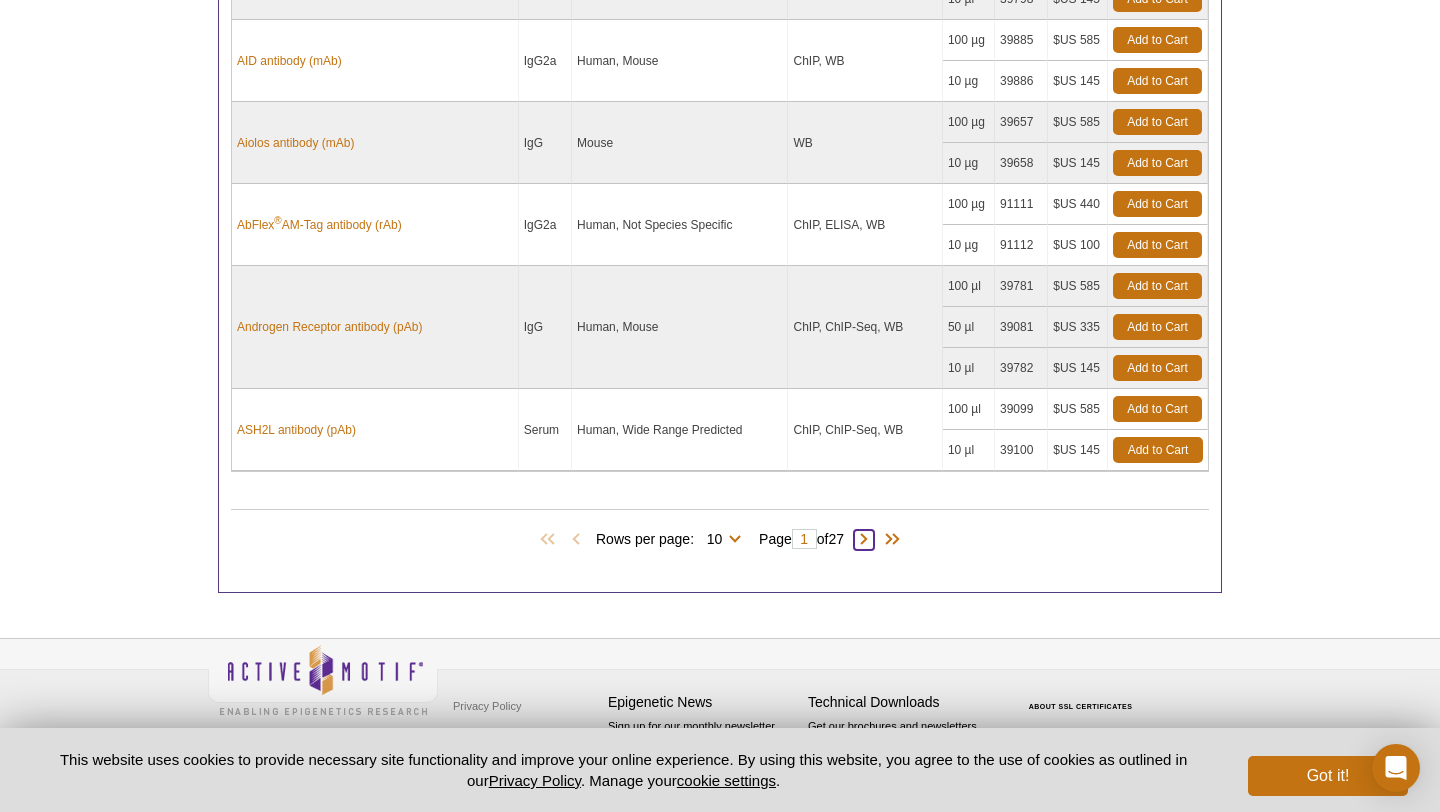 click at bounding box center [864, 540] 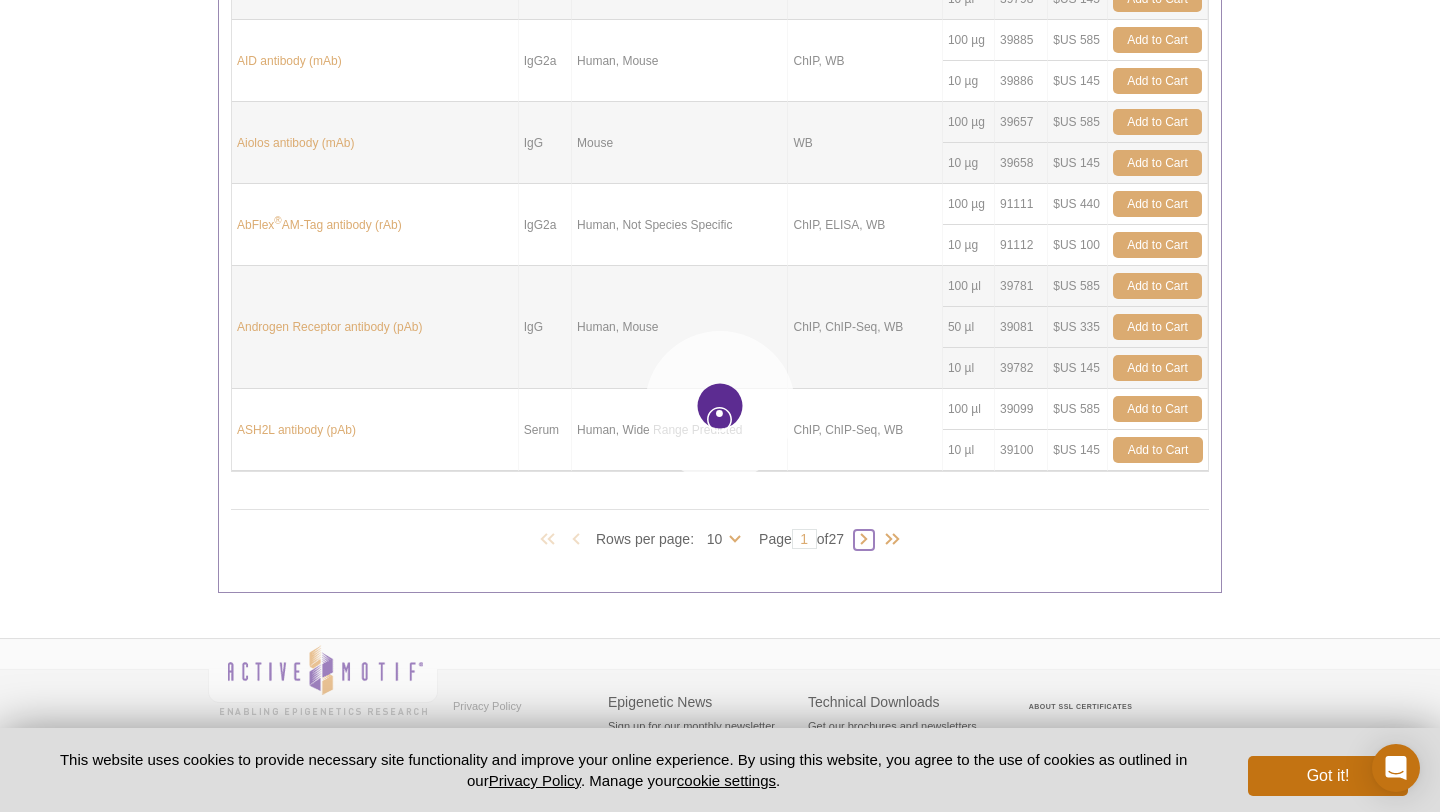 type on "2" 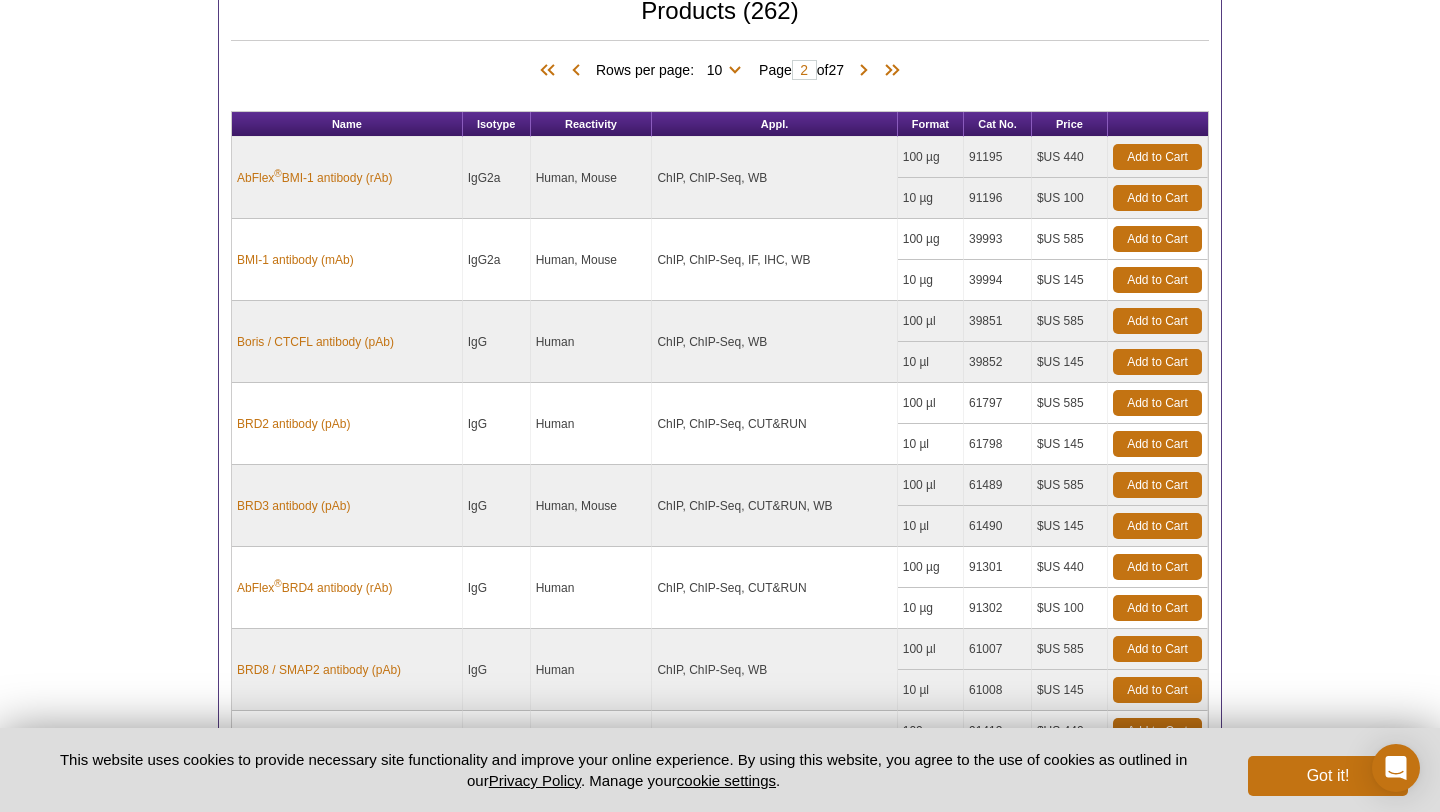 scroll, scrollTop: 932, scrollLeft: 0, axis: vertical 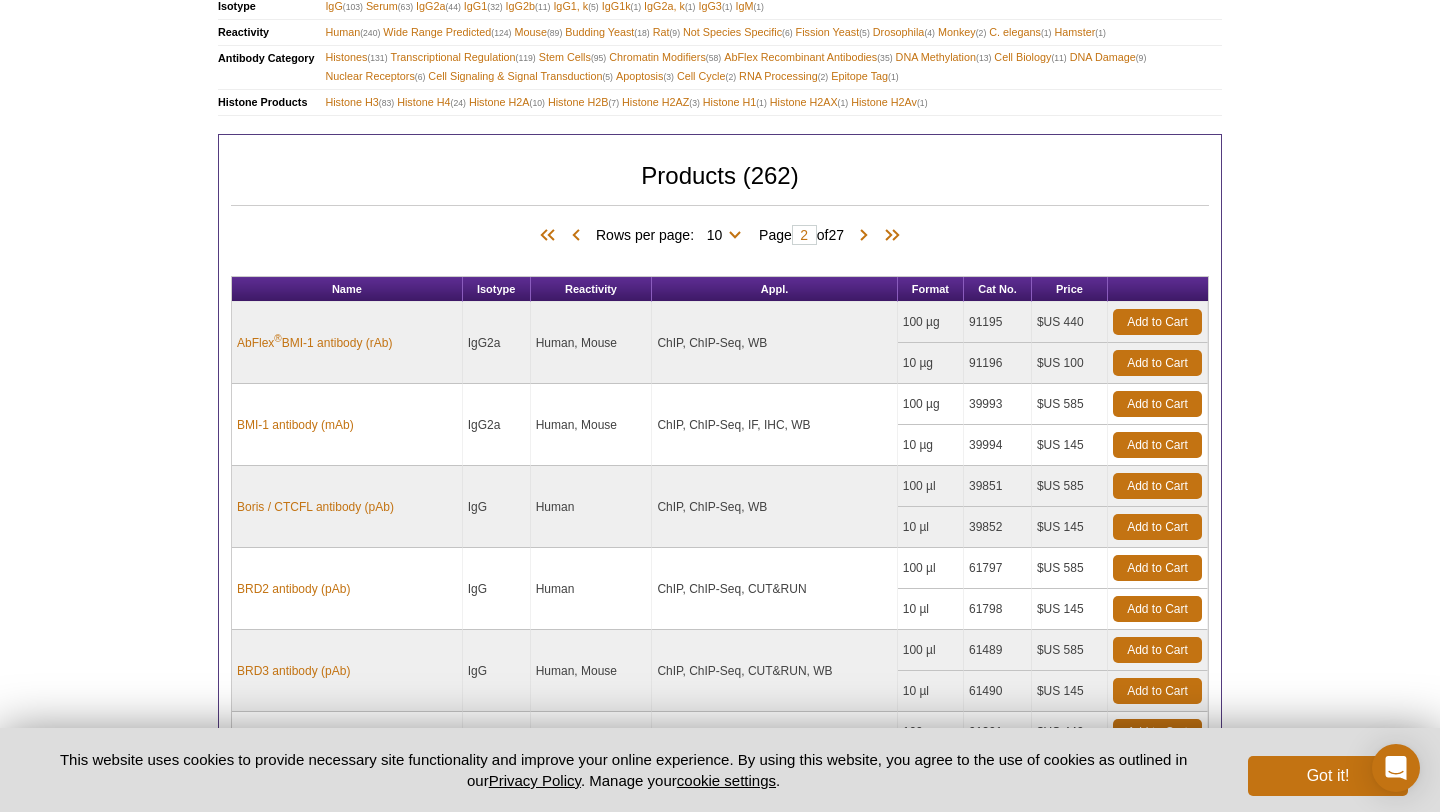 click on "Rows per page:  10 25 50 100 All 10" at bounding box center (672, 234) 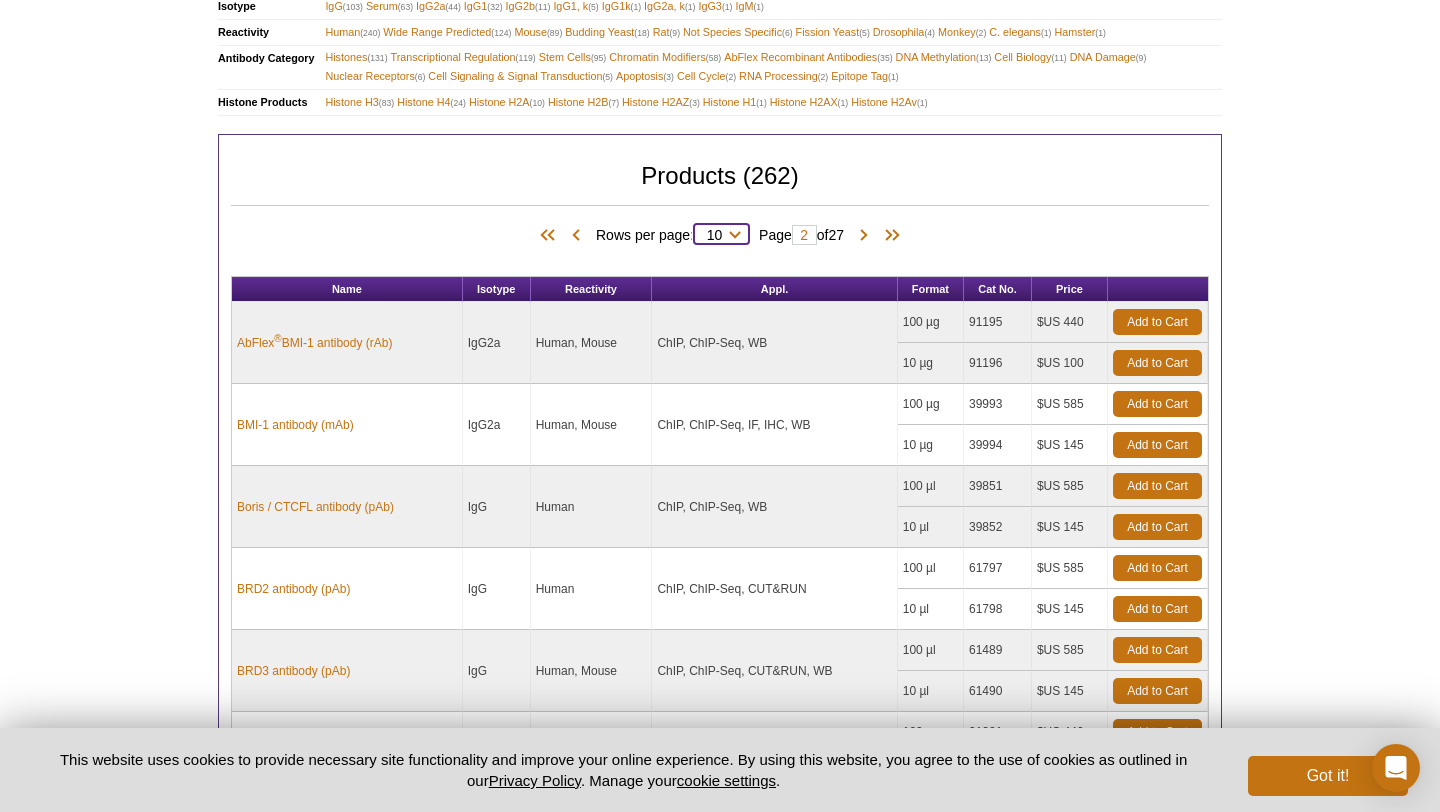 click on "10 25 50 100 All" at bounding box center (714, 239) 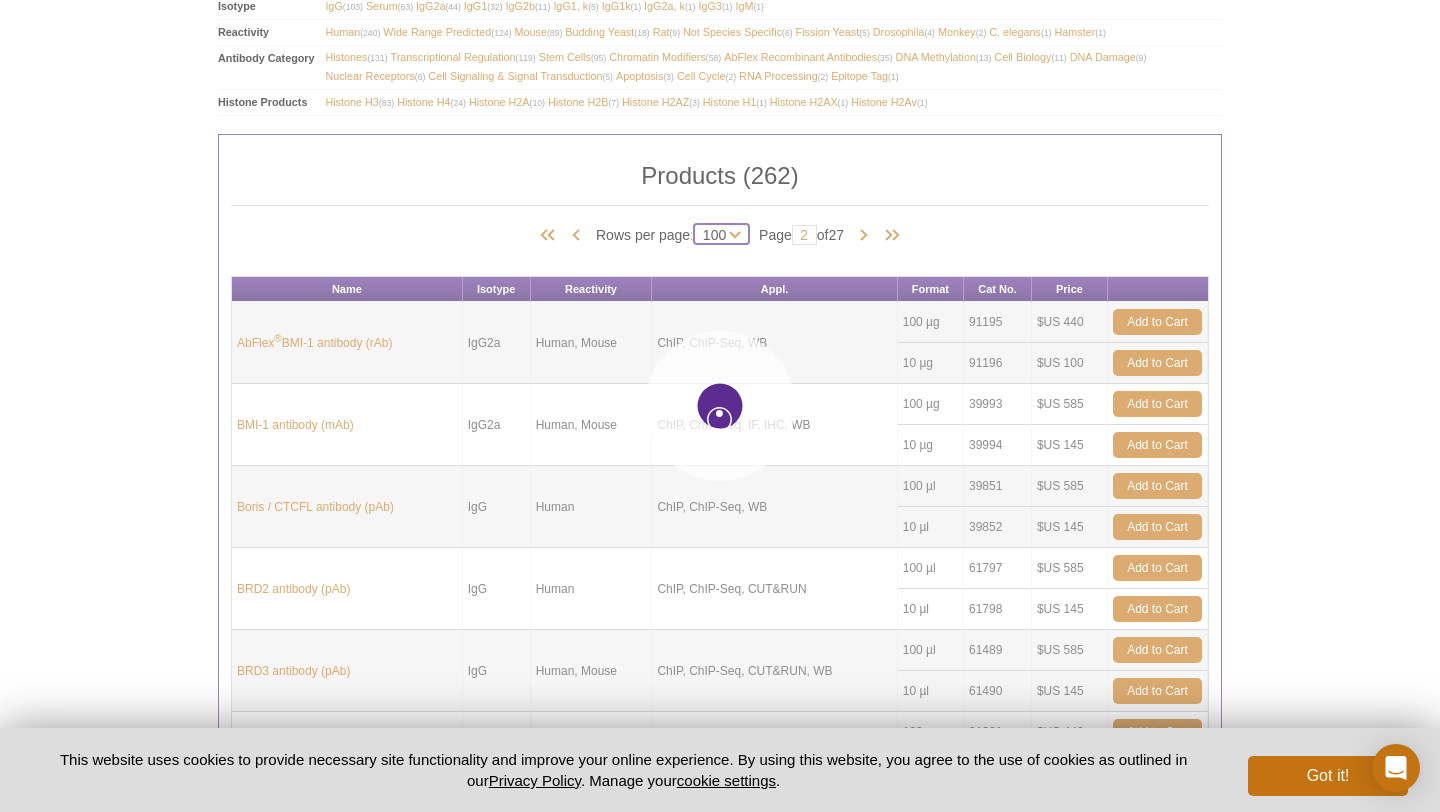 type on "1" 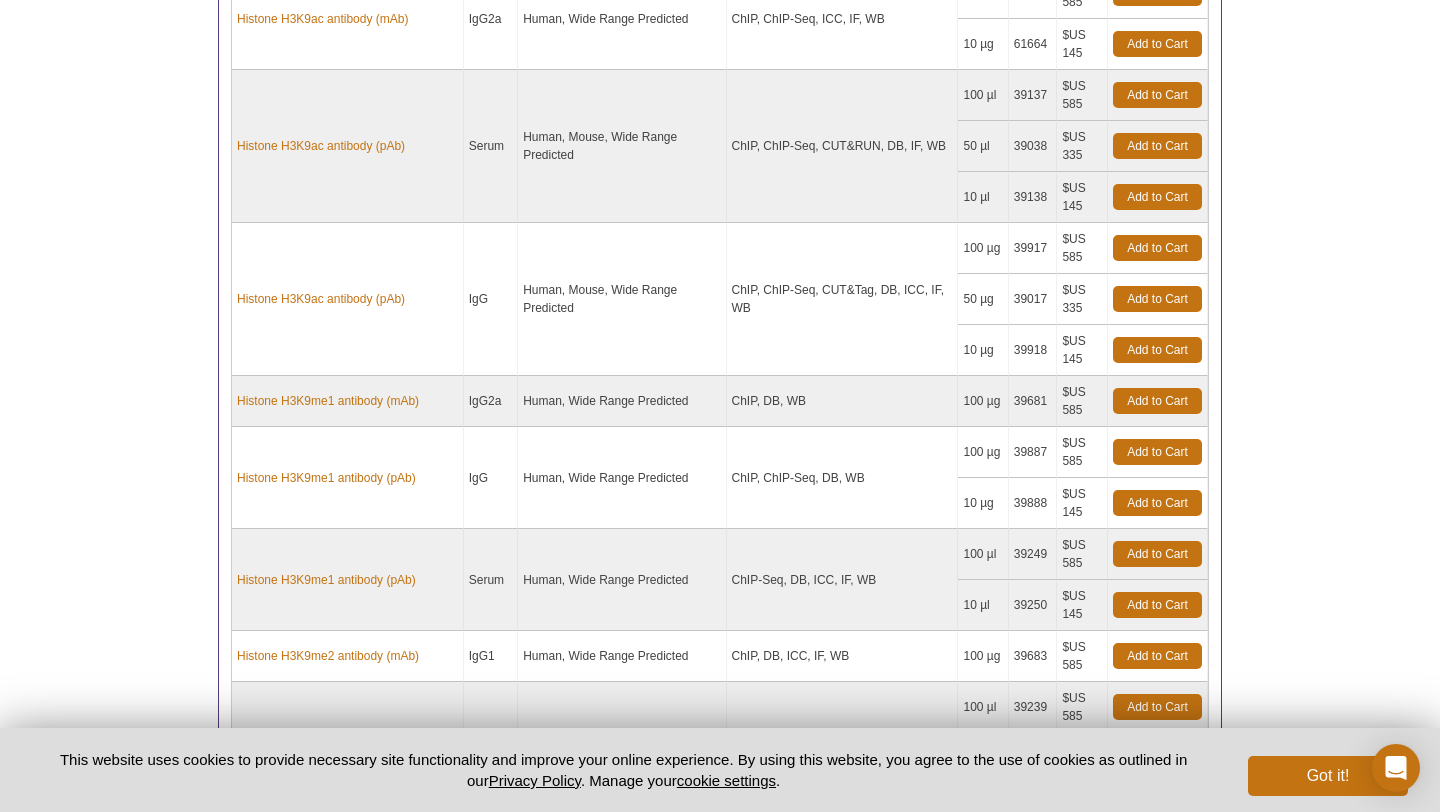 scroll, scrollTop: 11695, scrollLeft: 0, axis: vertical 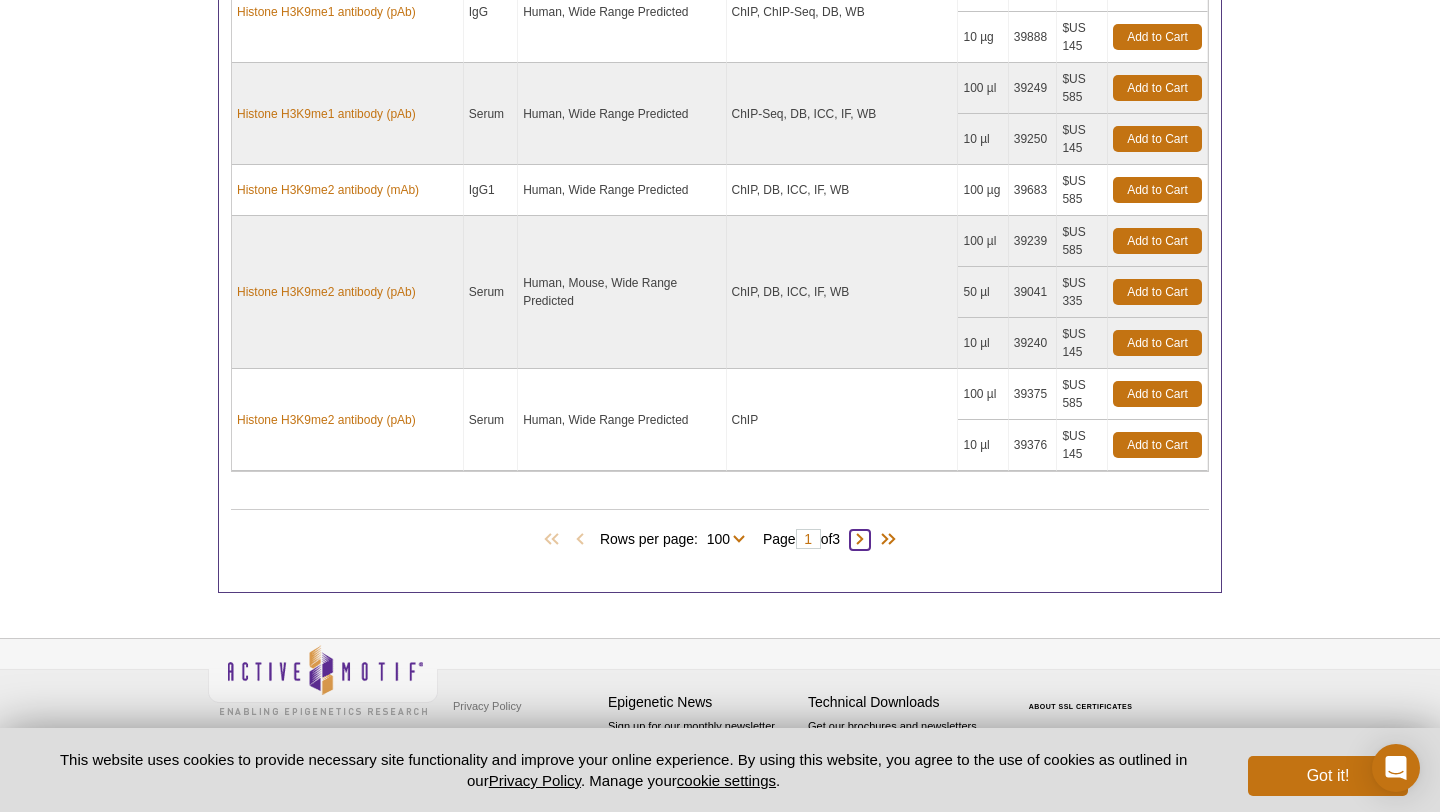 click at bounding box center [860, 540] 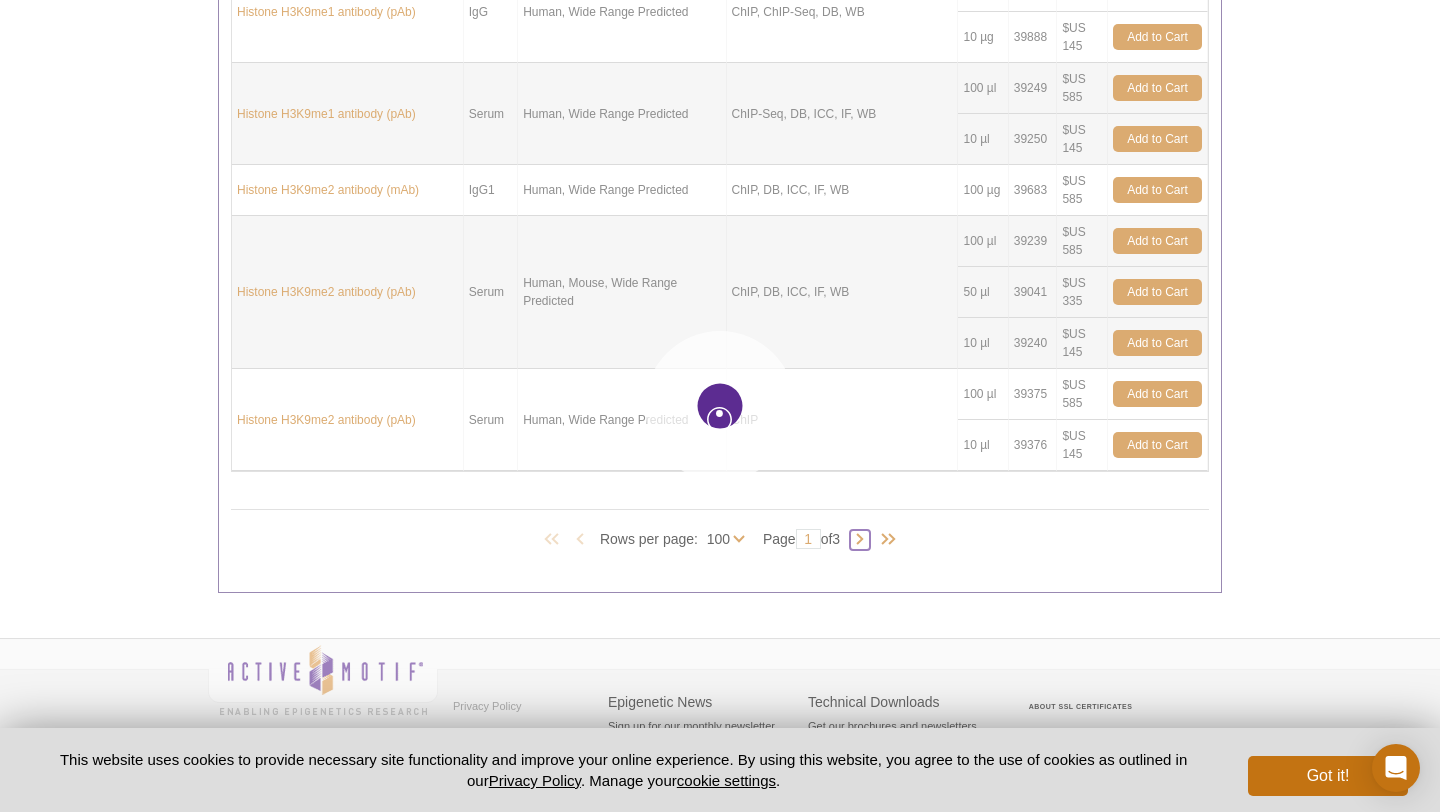 type on "2" 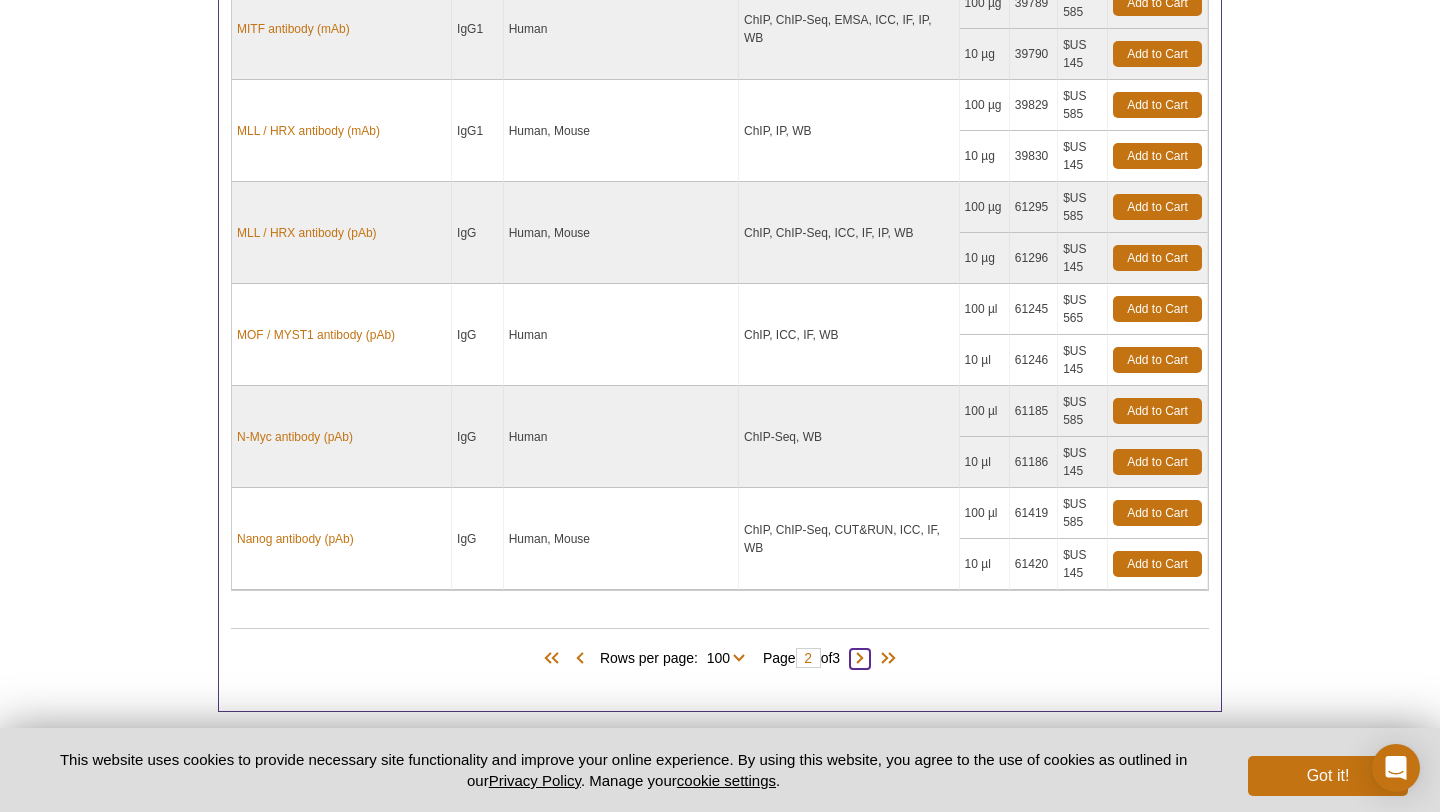 scroll, scrollTop: 11390, scrollLeft: 0, axis: vertical 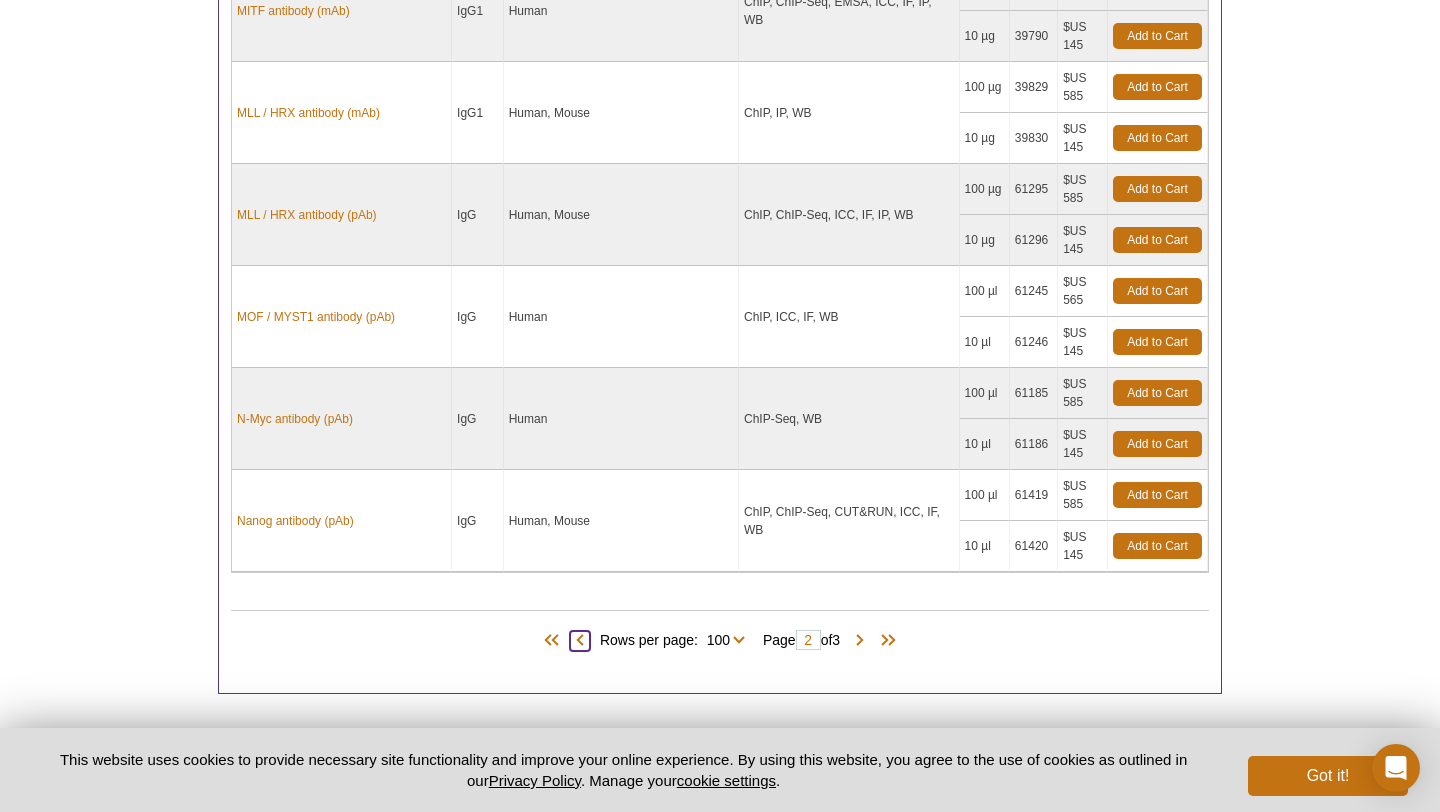click at bounding box center (580, 641) 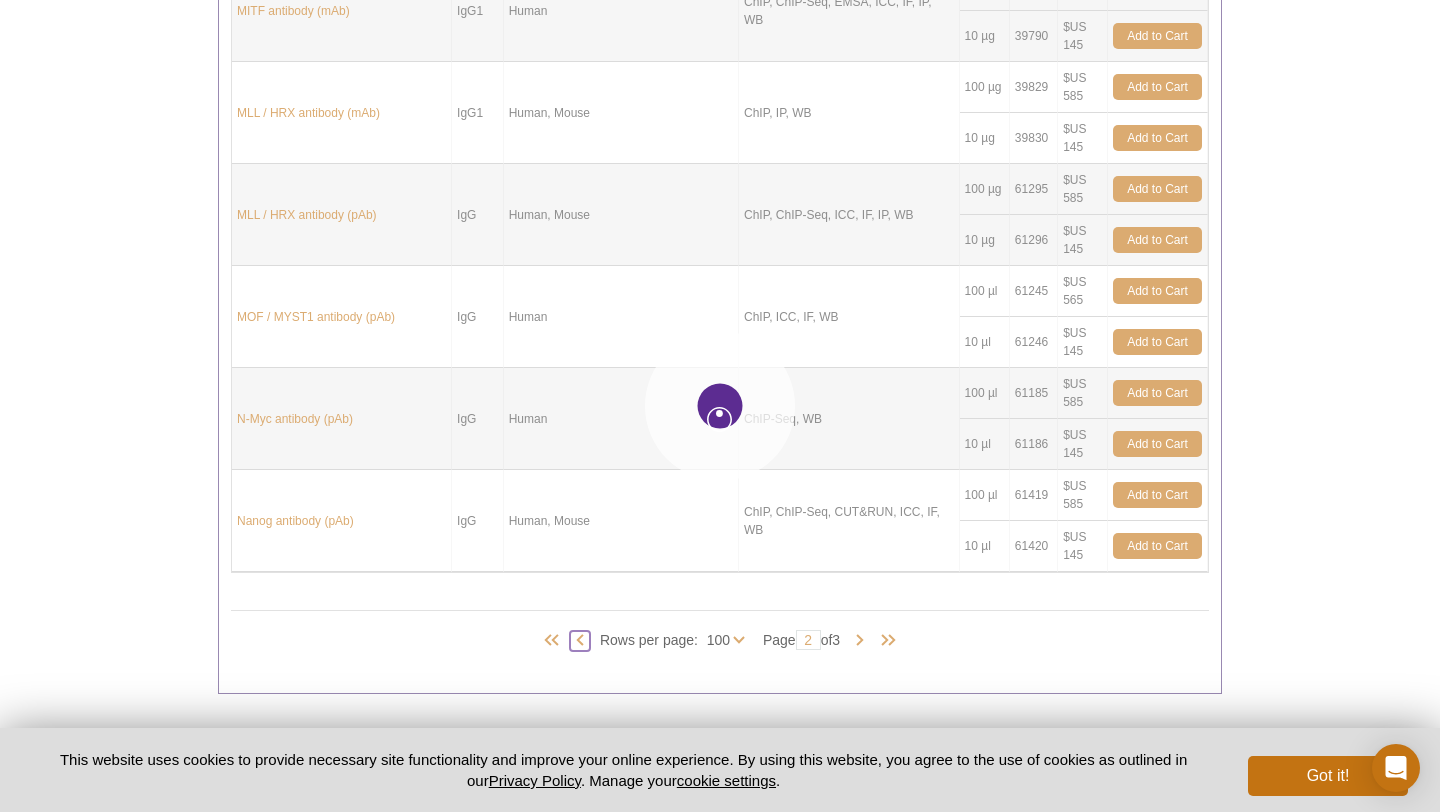 type on "1" 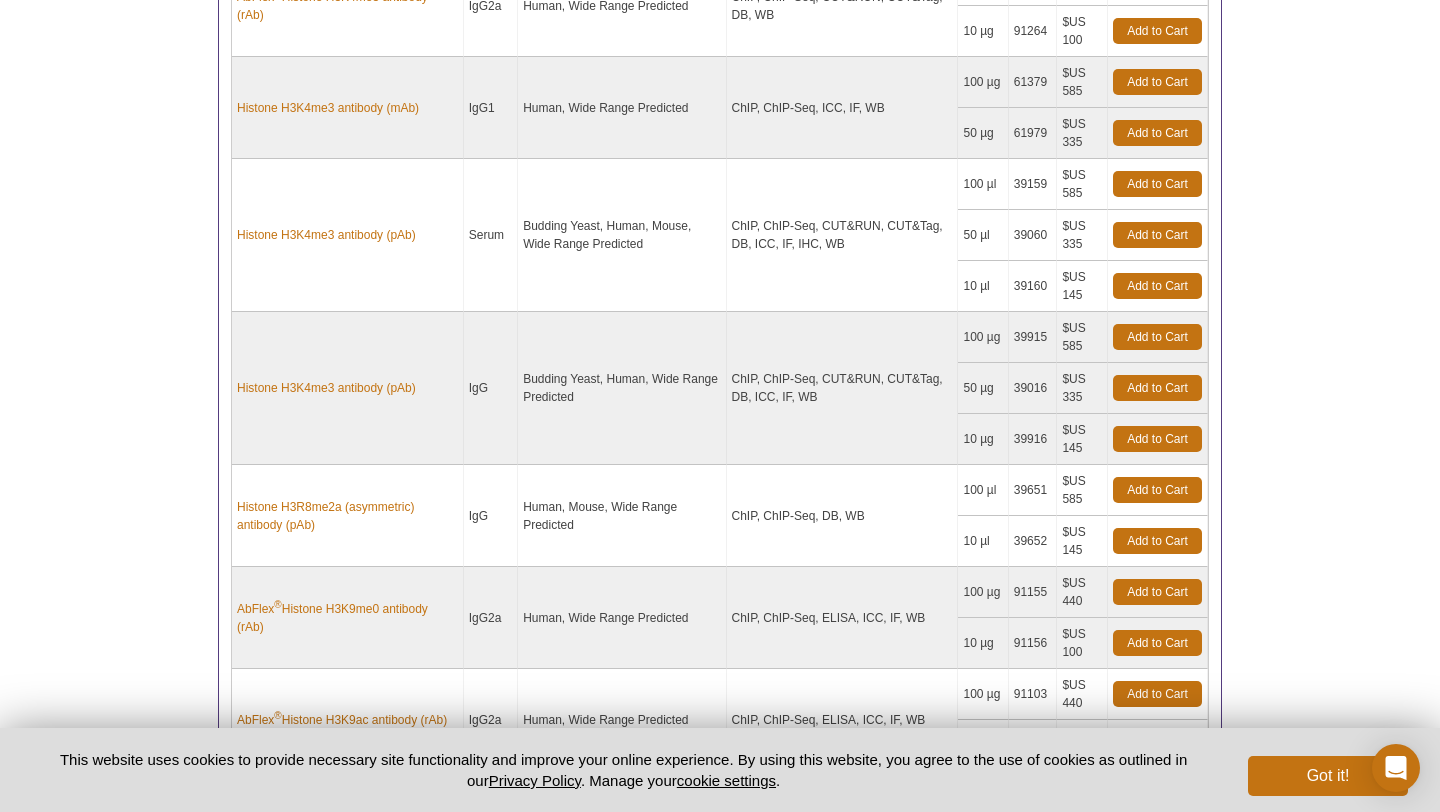 scroll, scrollTop: 11695, scrollLeft: 0, axis: vertical 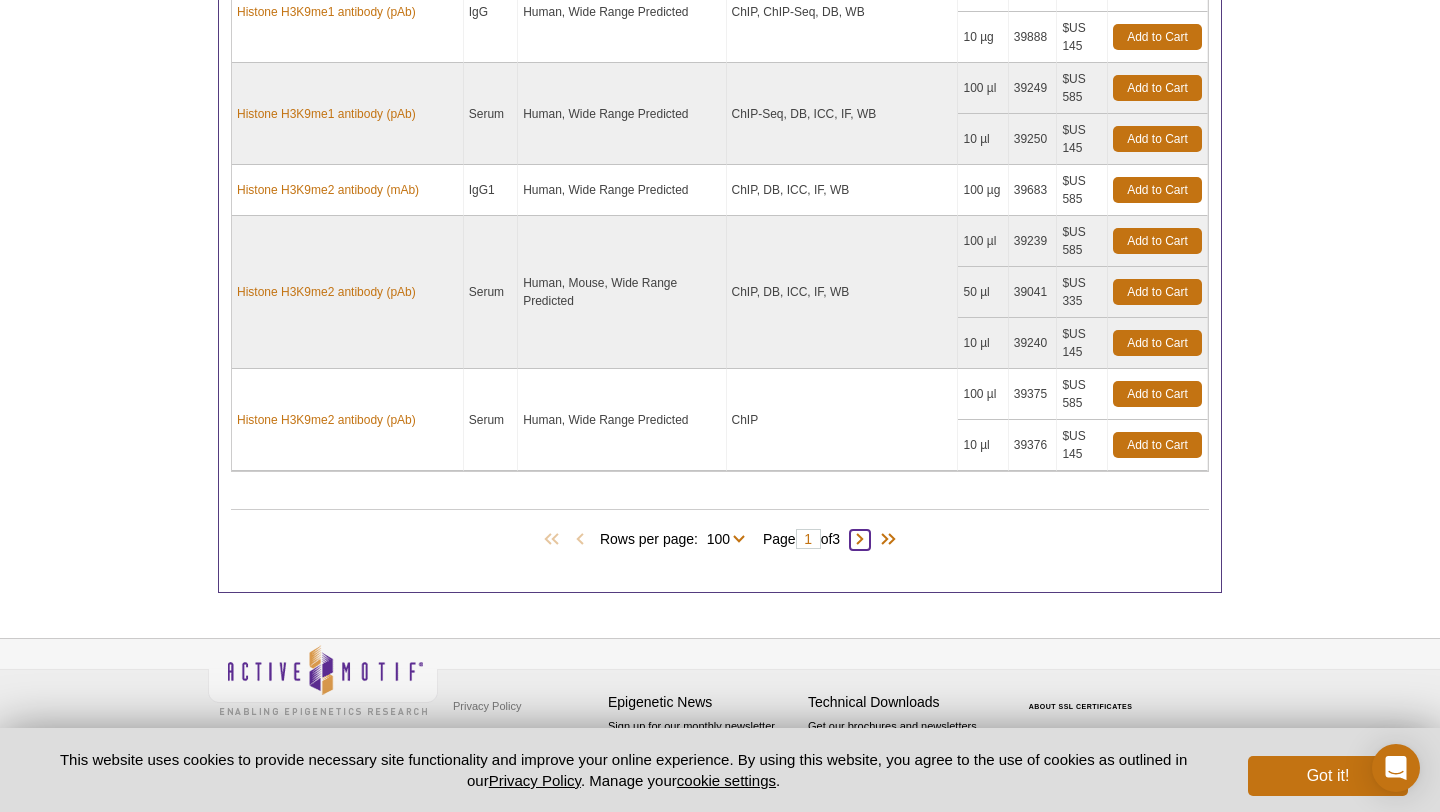 click at bounding box center [860, 540] 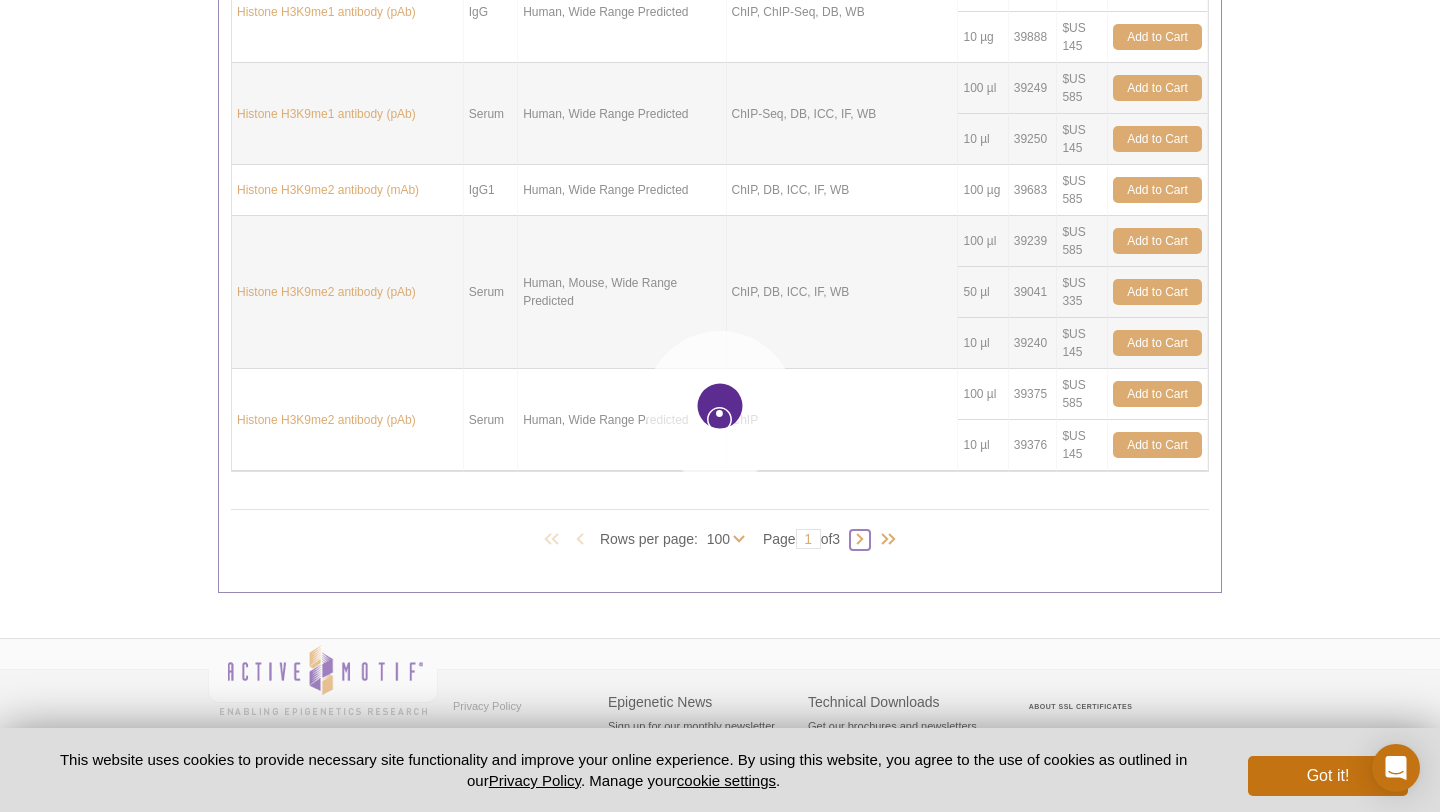 type on "2" 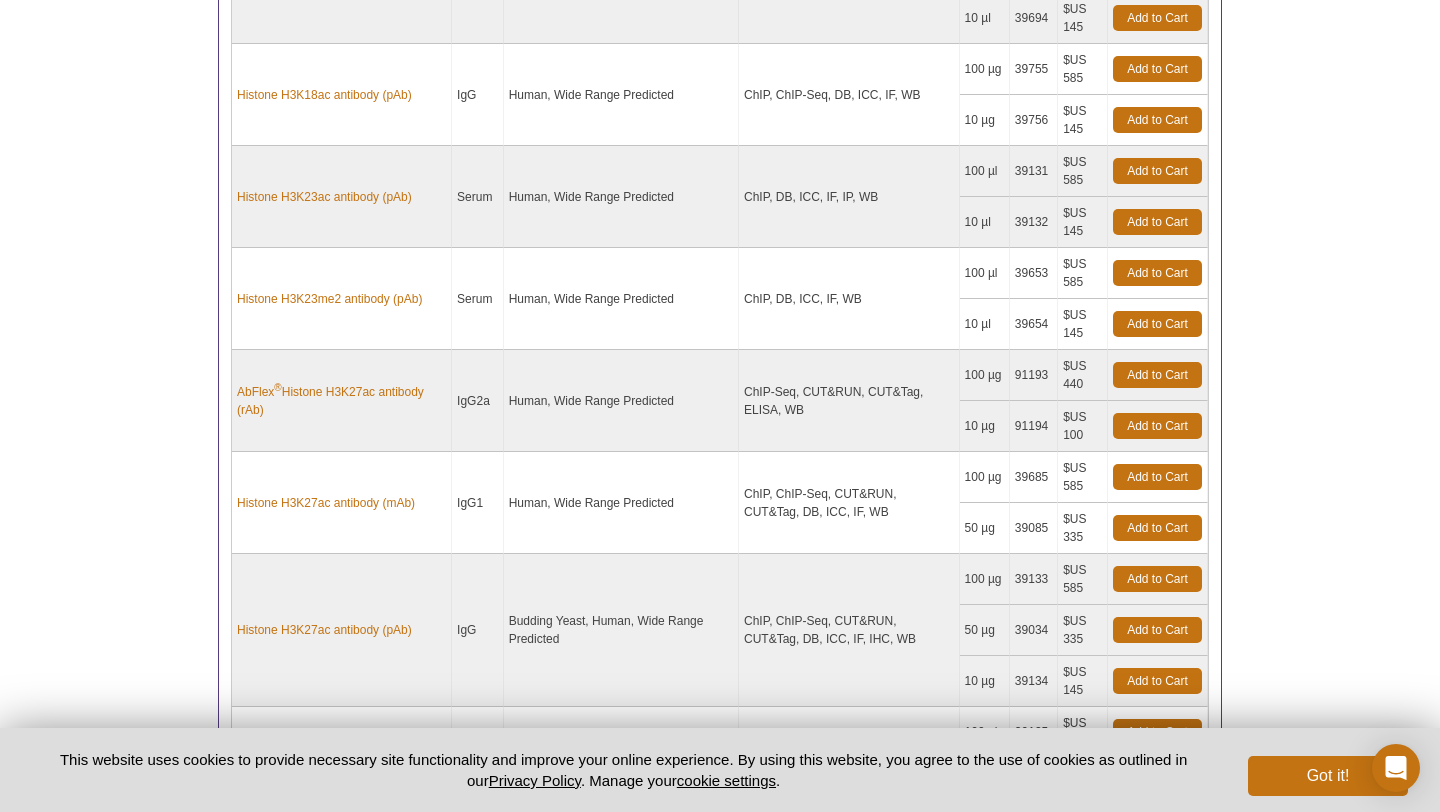 scroll, scrollTop: 2423, scrollLeft: 0, axis: vertical 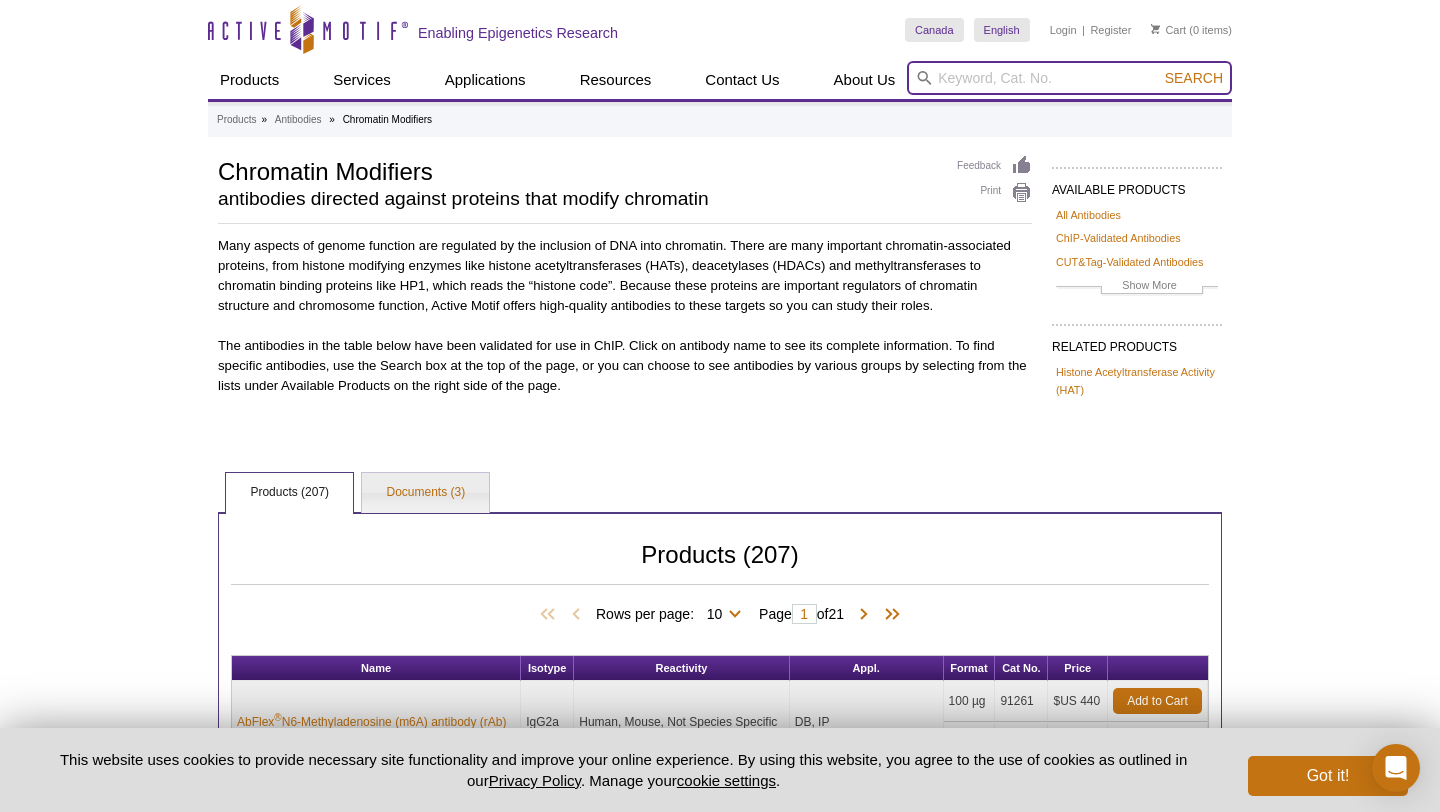 click at bounding box center (1069, 78) 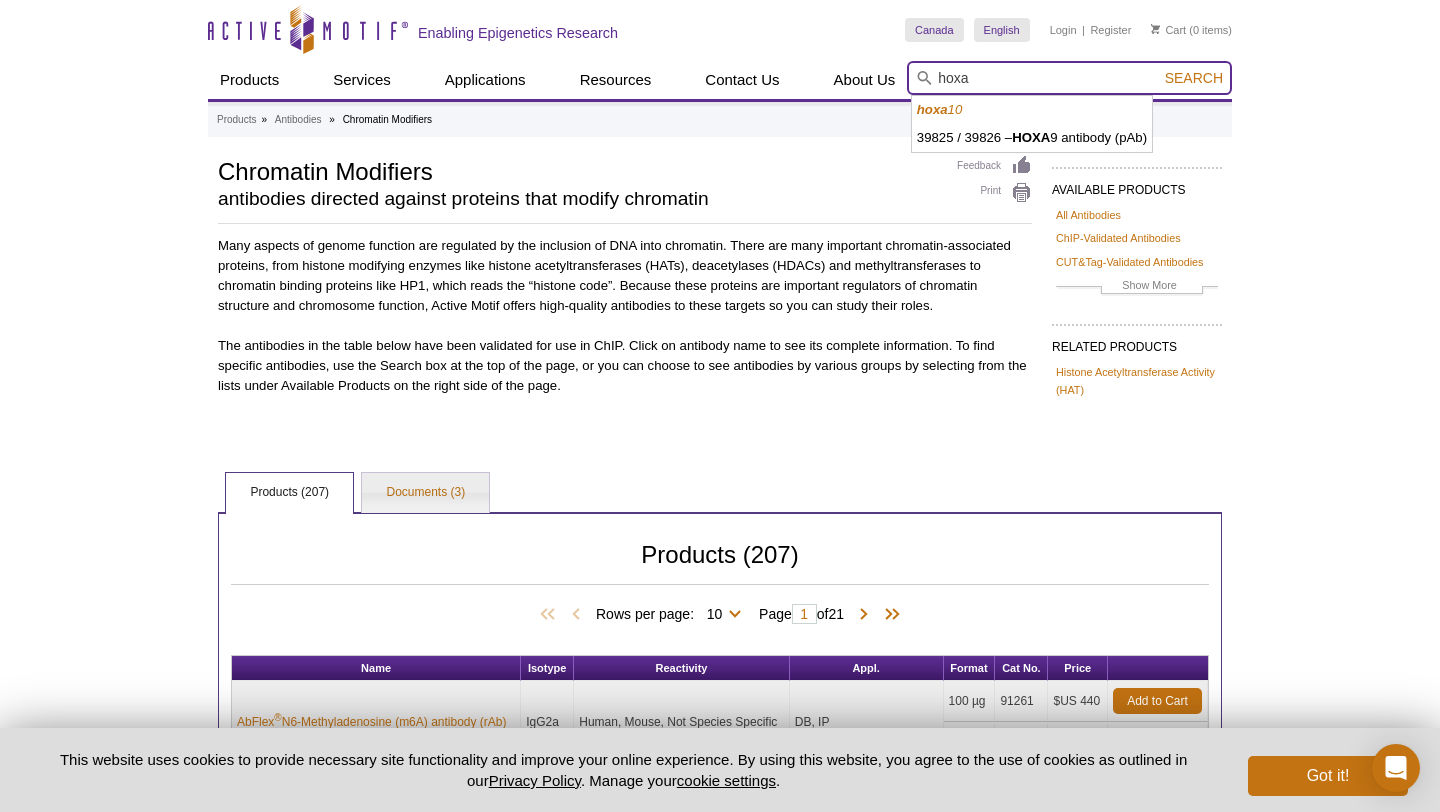 type on "hoxa" 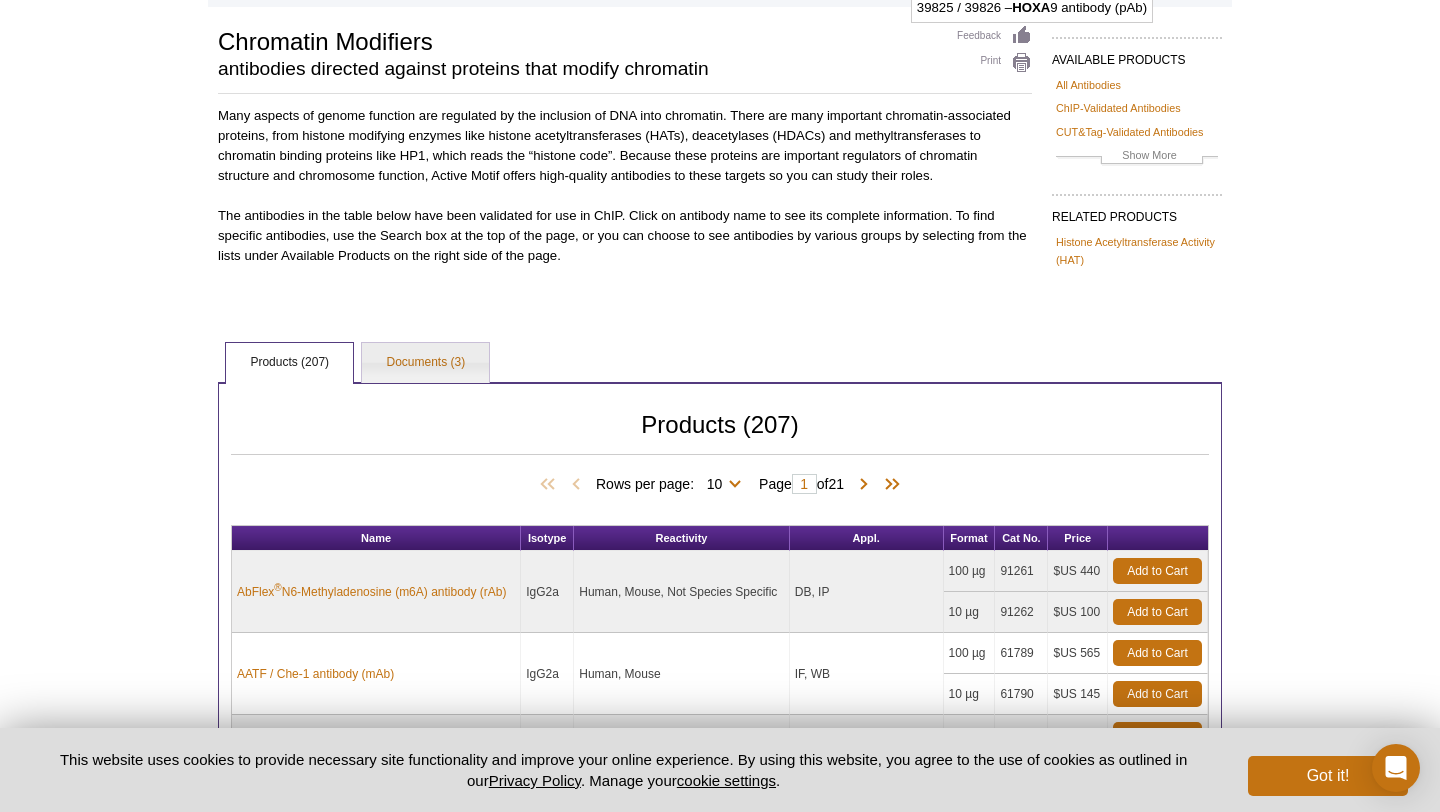 scroll, scrollTop: 222, scrollLeft: 0, axis: vertical 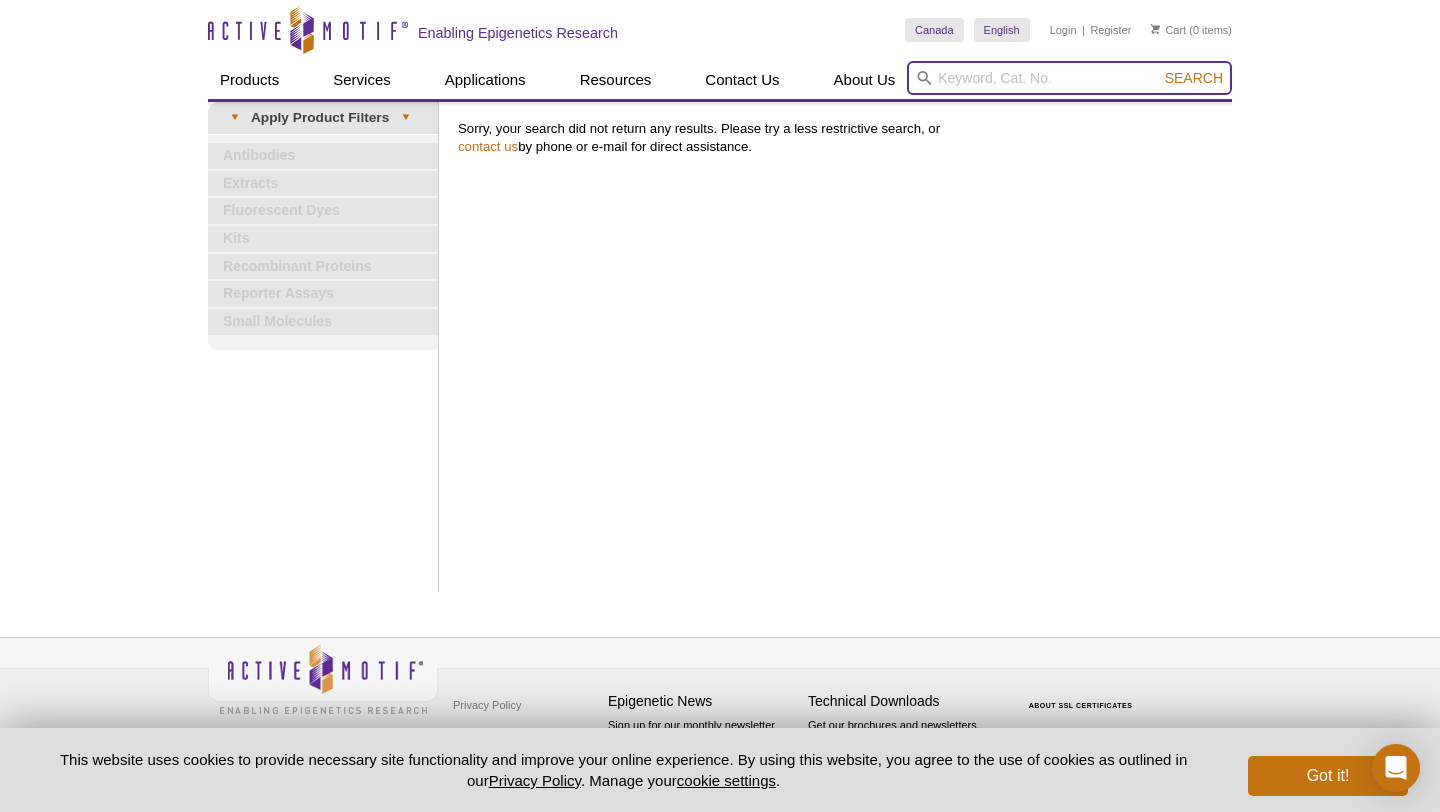click at bounding box center (1069, 78) 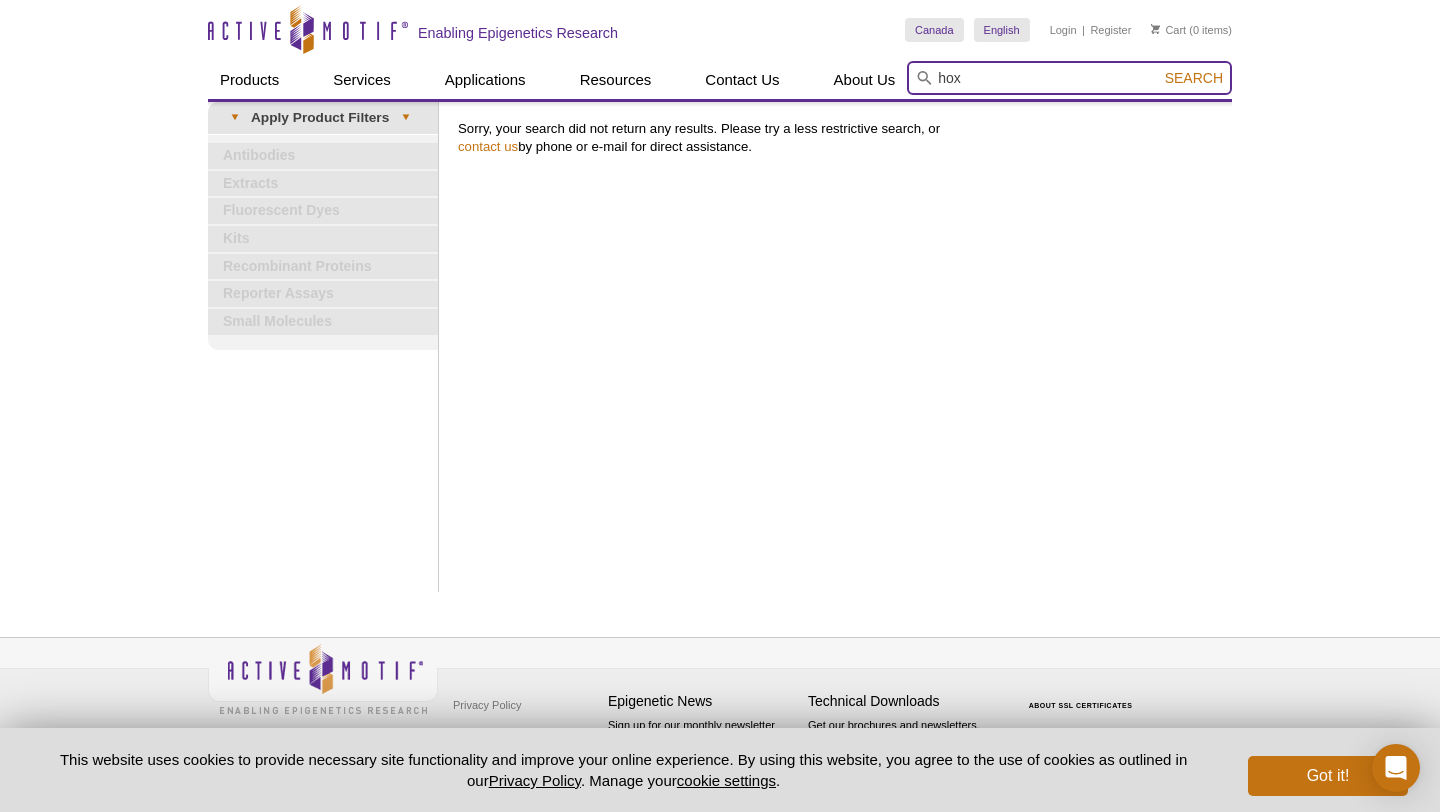 type on "hox" 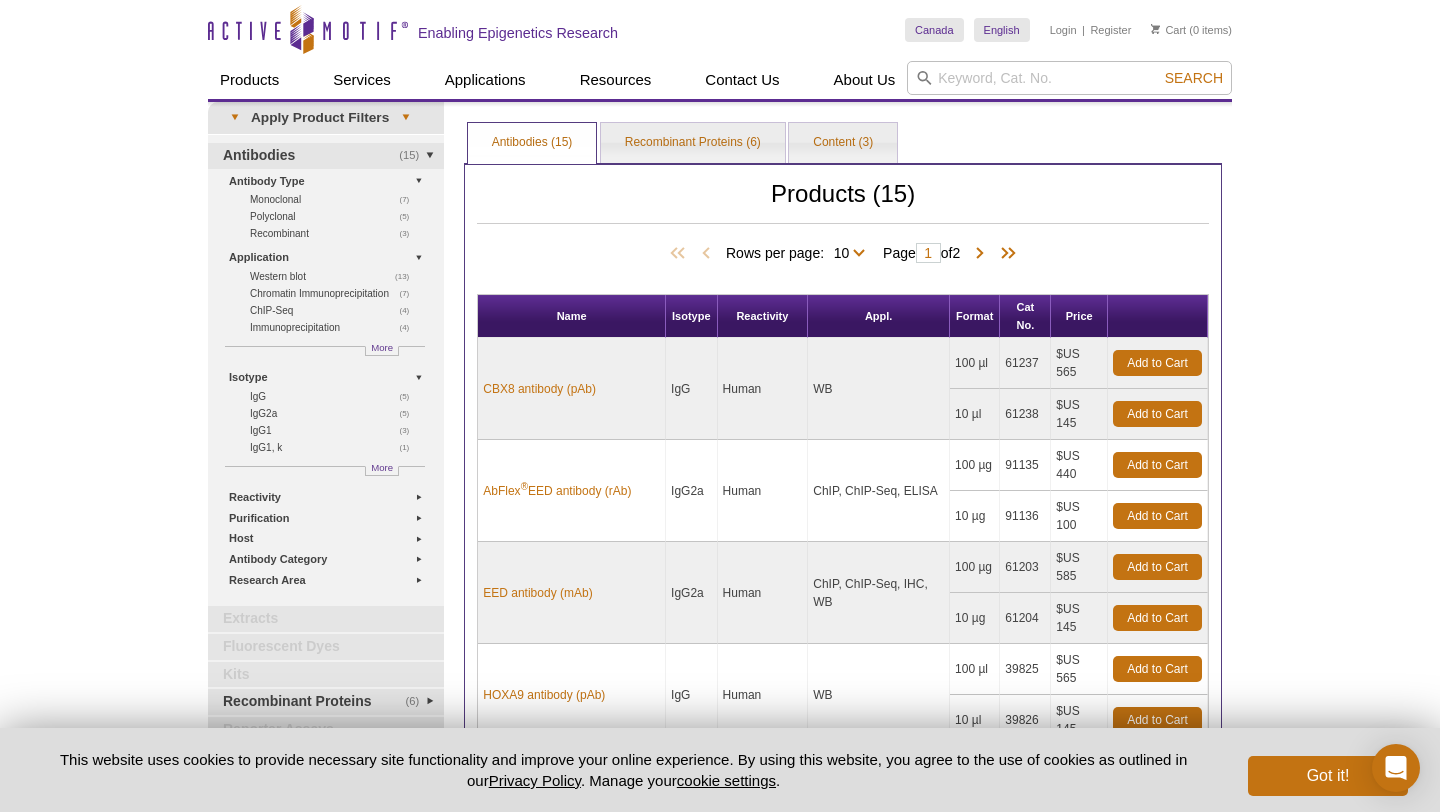 scroll, scrollTop: 0, scrollLeft: 0, axis: both 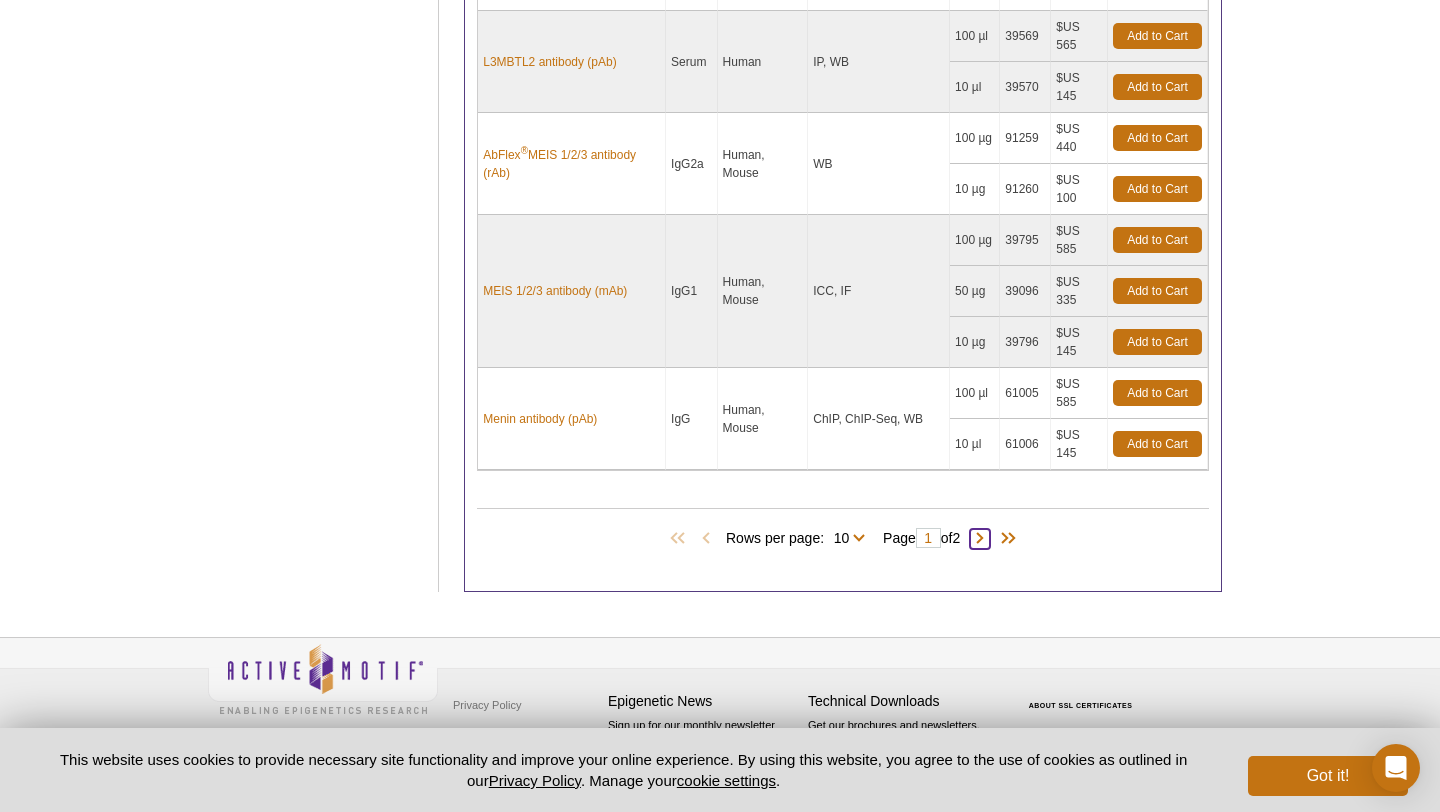 click at bounding box center (980, 539) 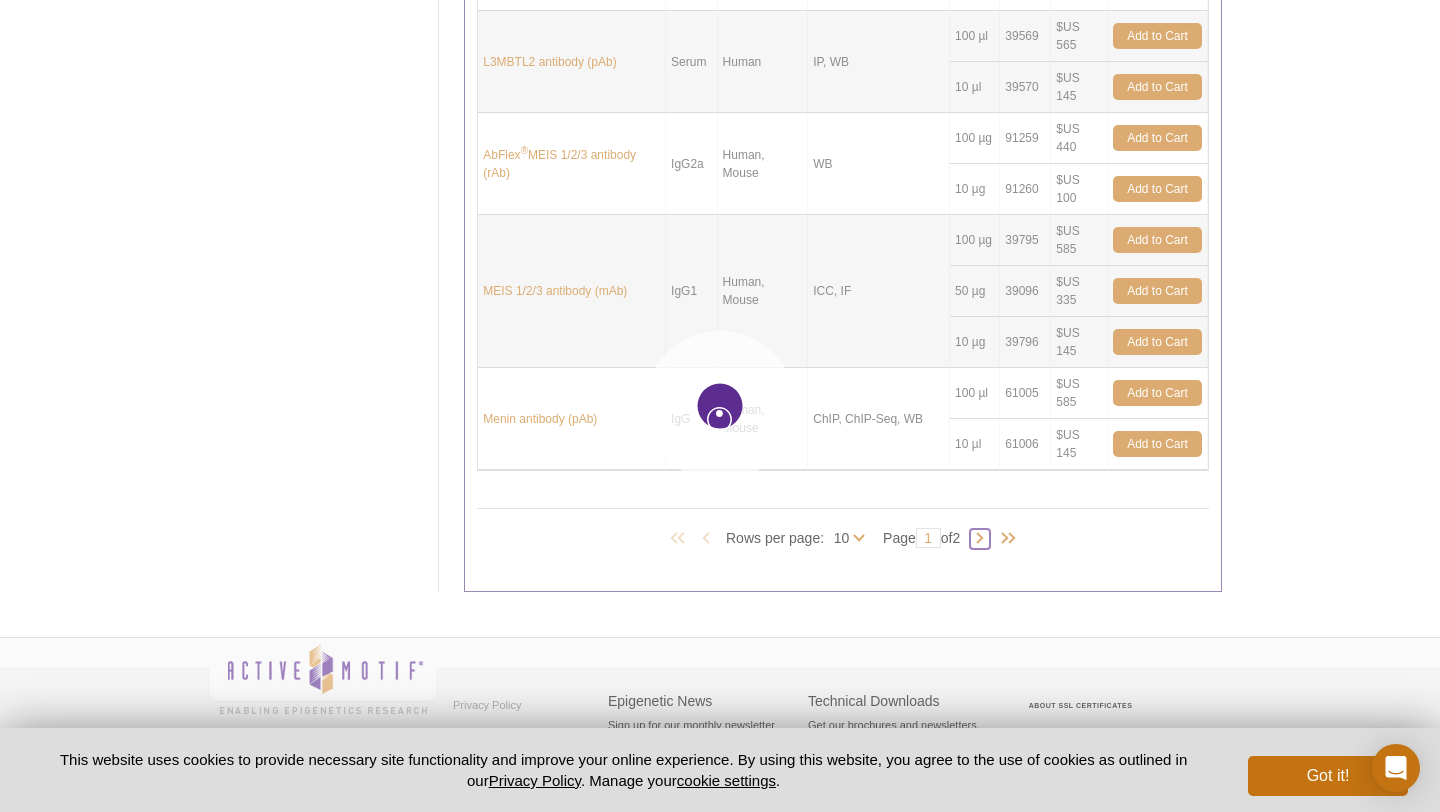 type on "2" 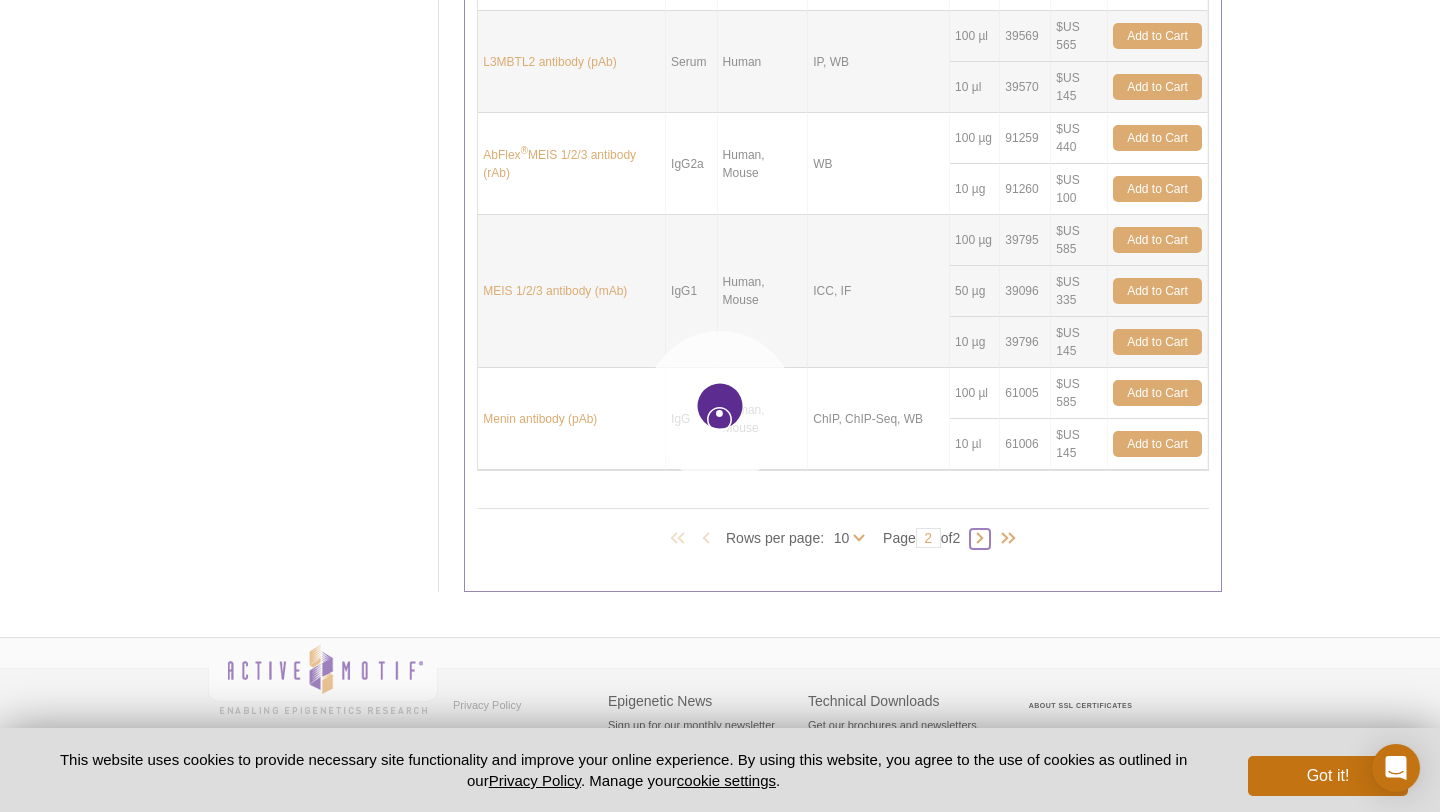 scroll, scrollTop: 260, scrollLeft: 0, axis: vertical 